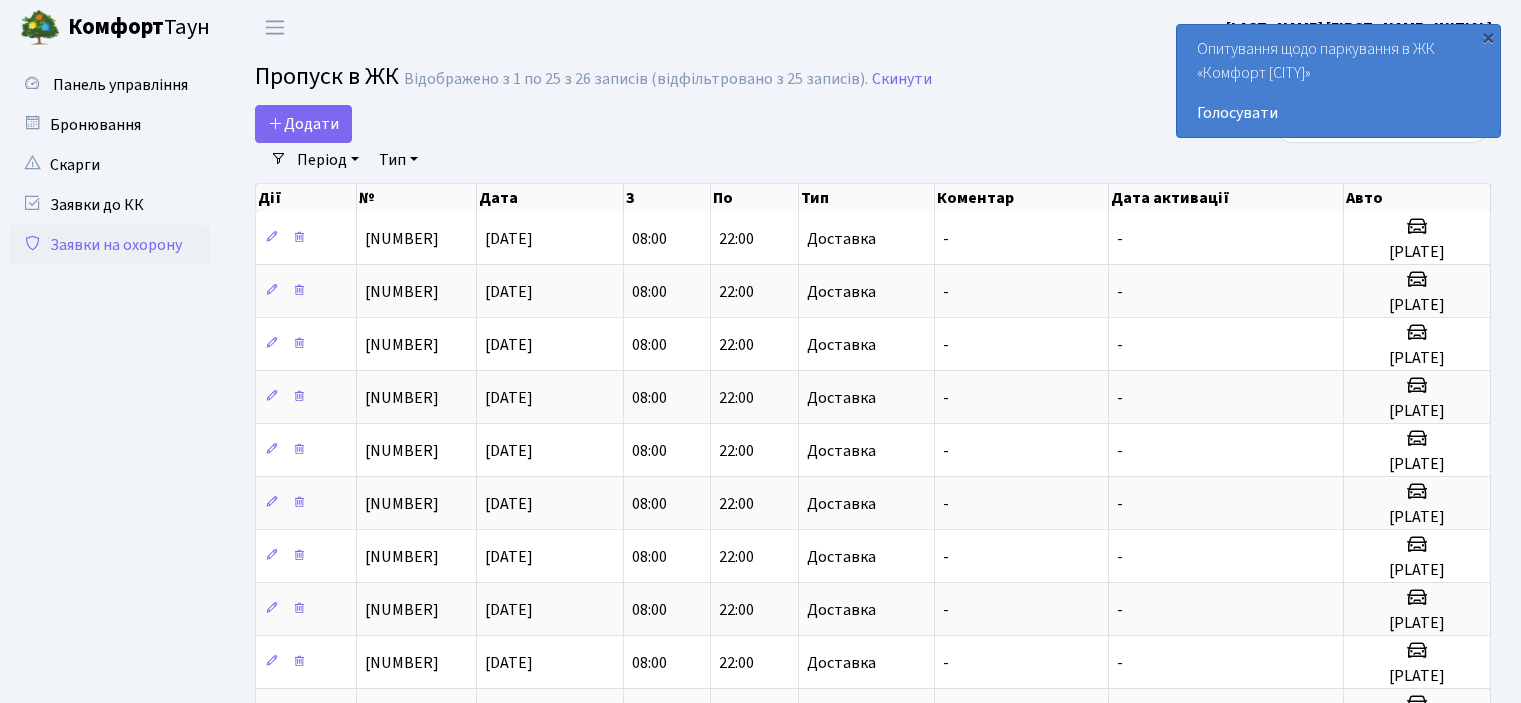 select on "25" 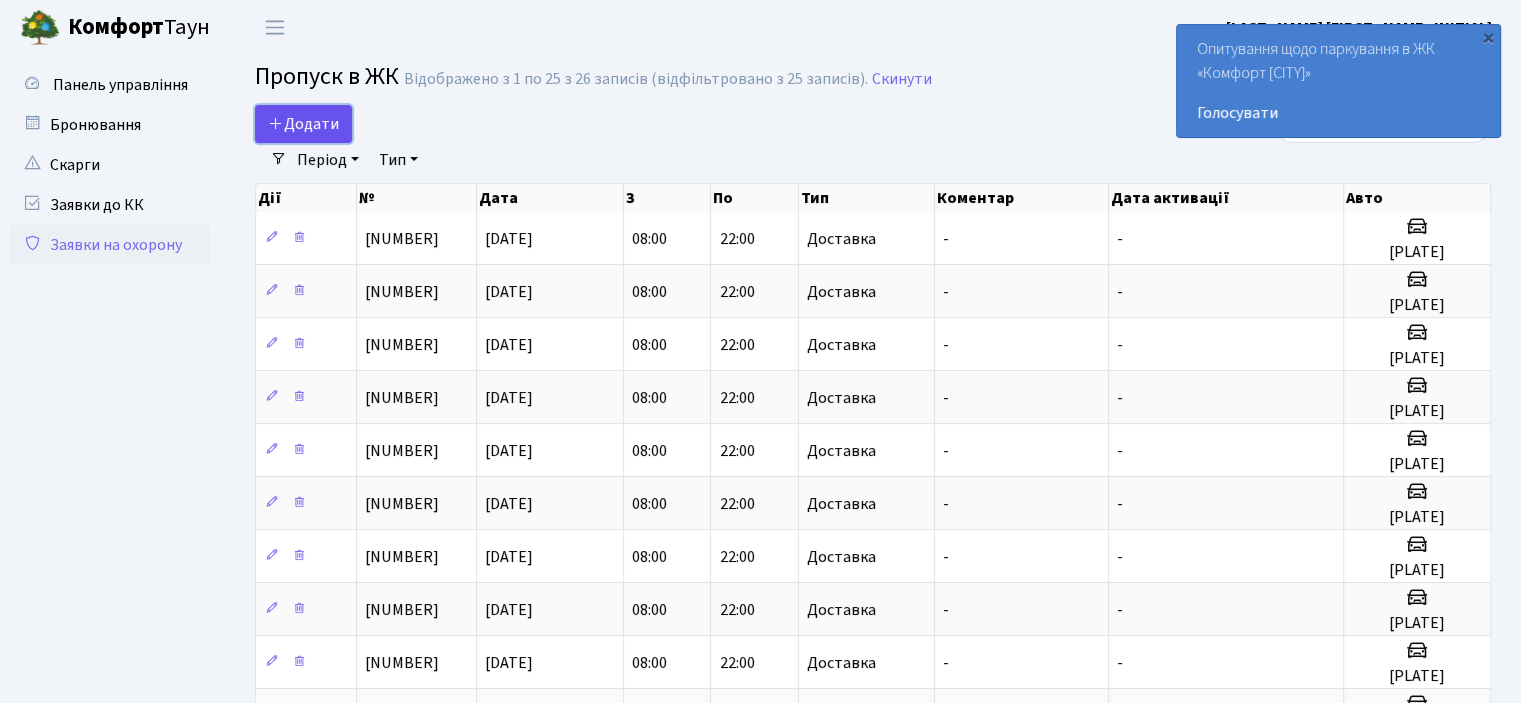 click on "Додати" at bounding box center (303, 124) 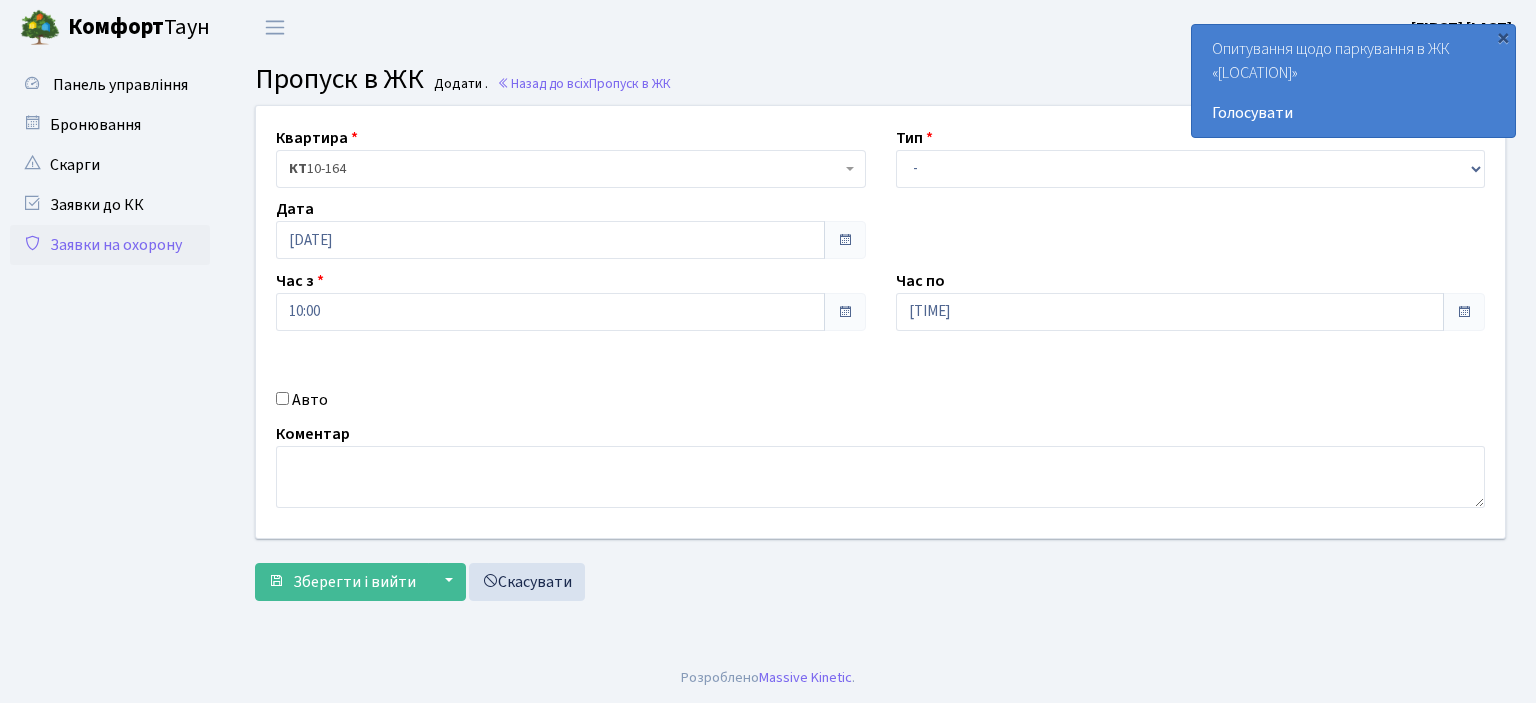 scroll, scrollTop: 0, scrollLeft: 0, axis: both 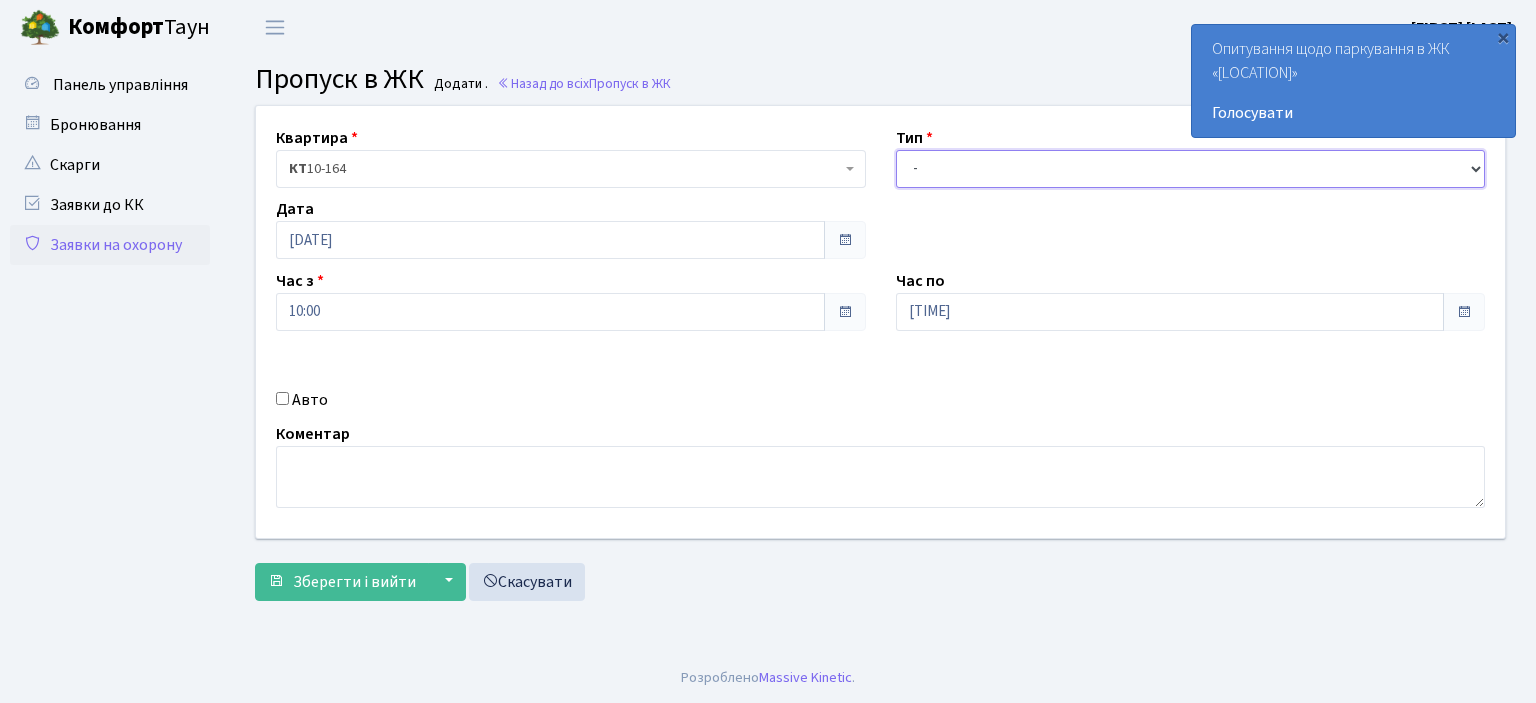 click on "-
Доставка
Таксі
Гості
Сервіс" at bounding box center [1191, 169] 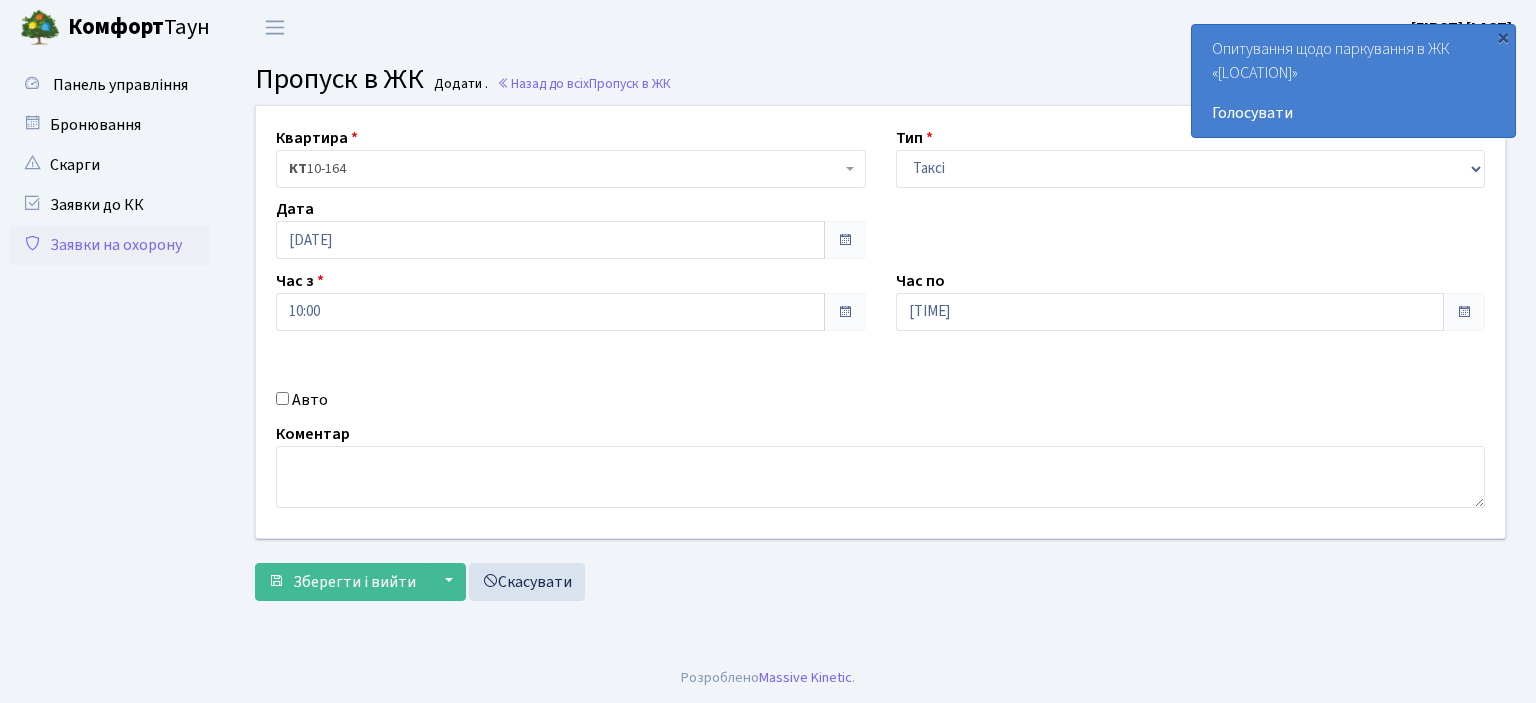click on "Тип
-
Доставка
Таксі
Гості
Сервіс" at bounding box center [1191, 157] 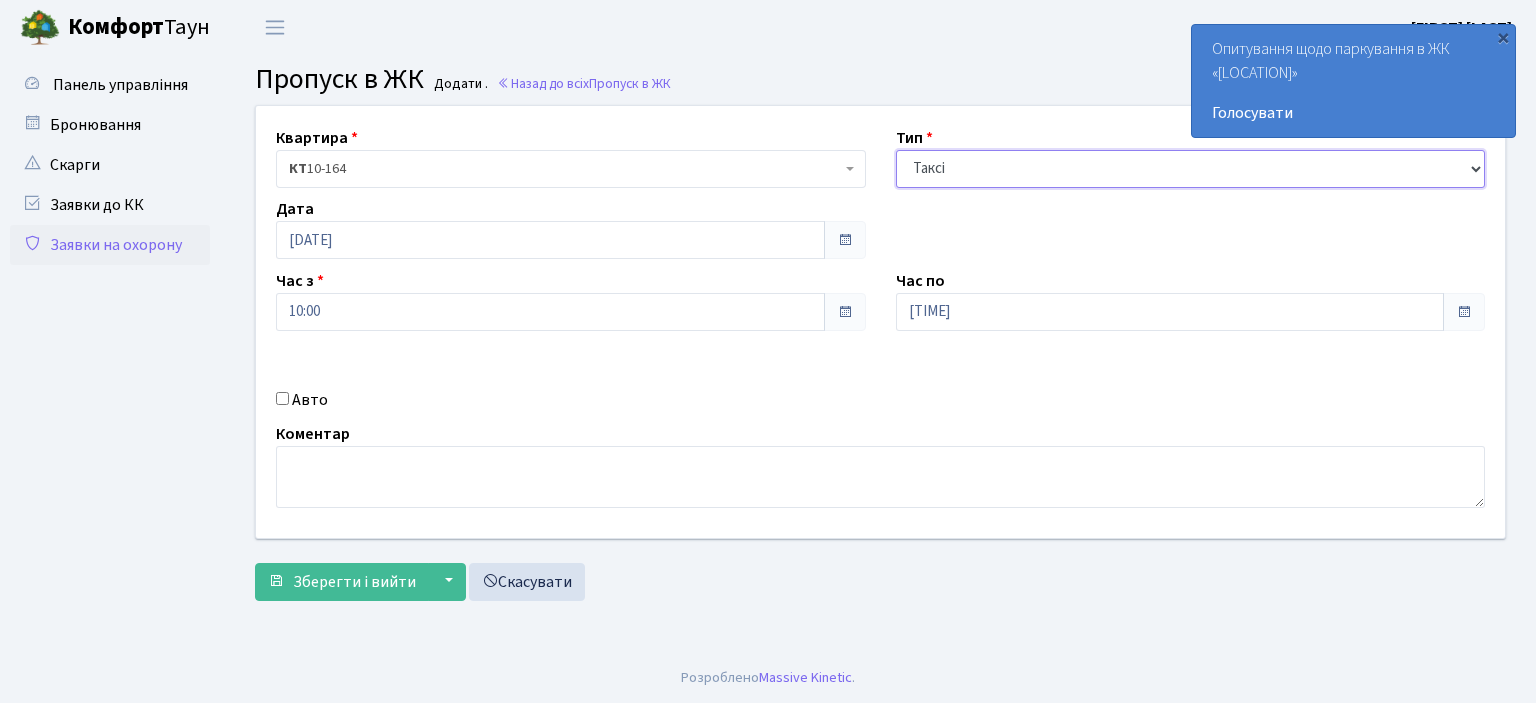 click on "-
Доставка
Таксі
Гості
Сервіс" at bounding box center [1191, 169] 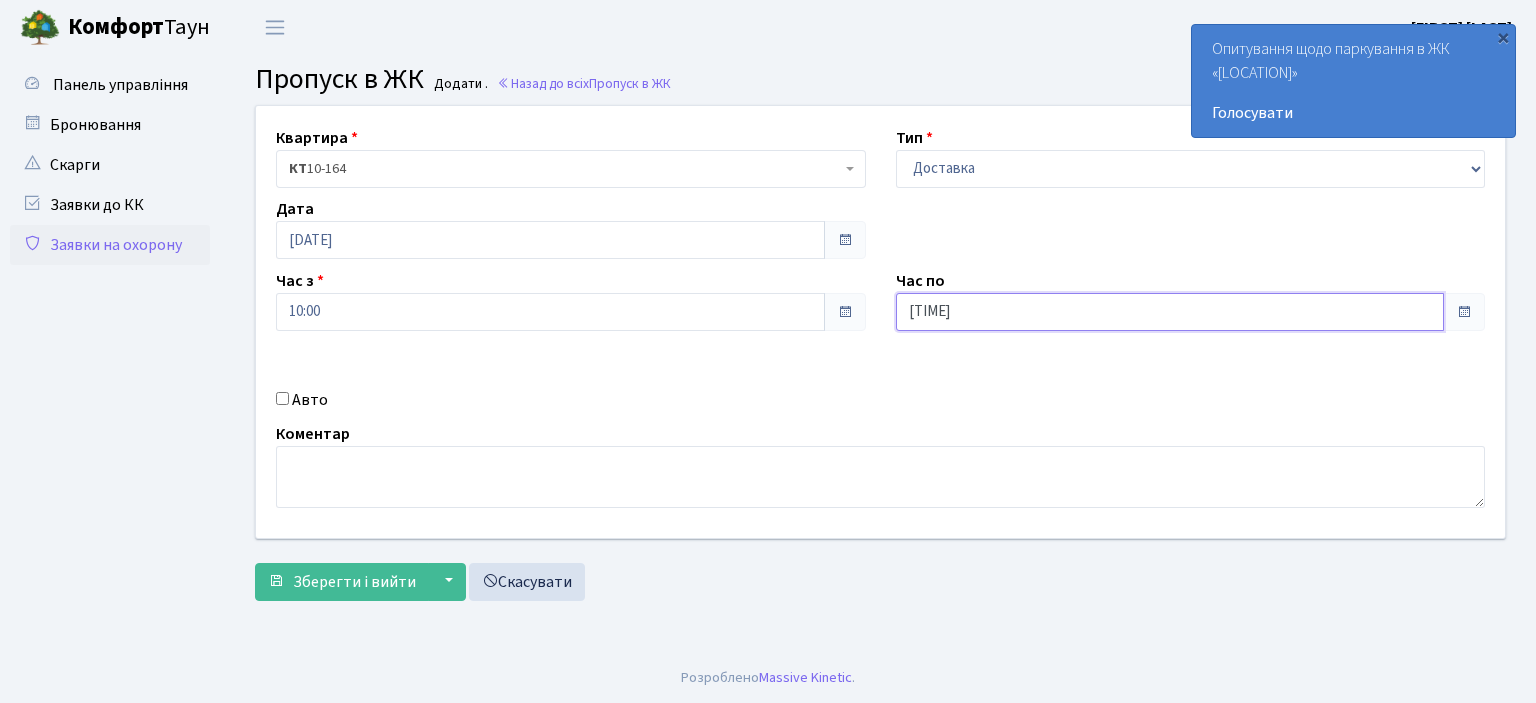 click on "11:00" at bounding box center (1170, 312) 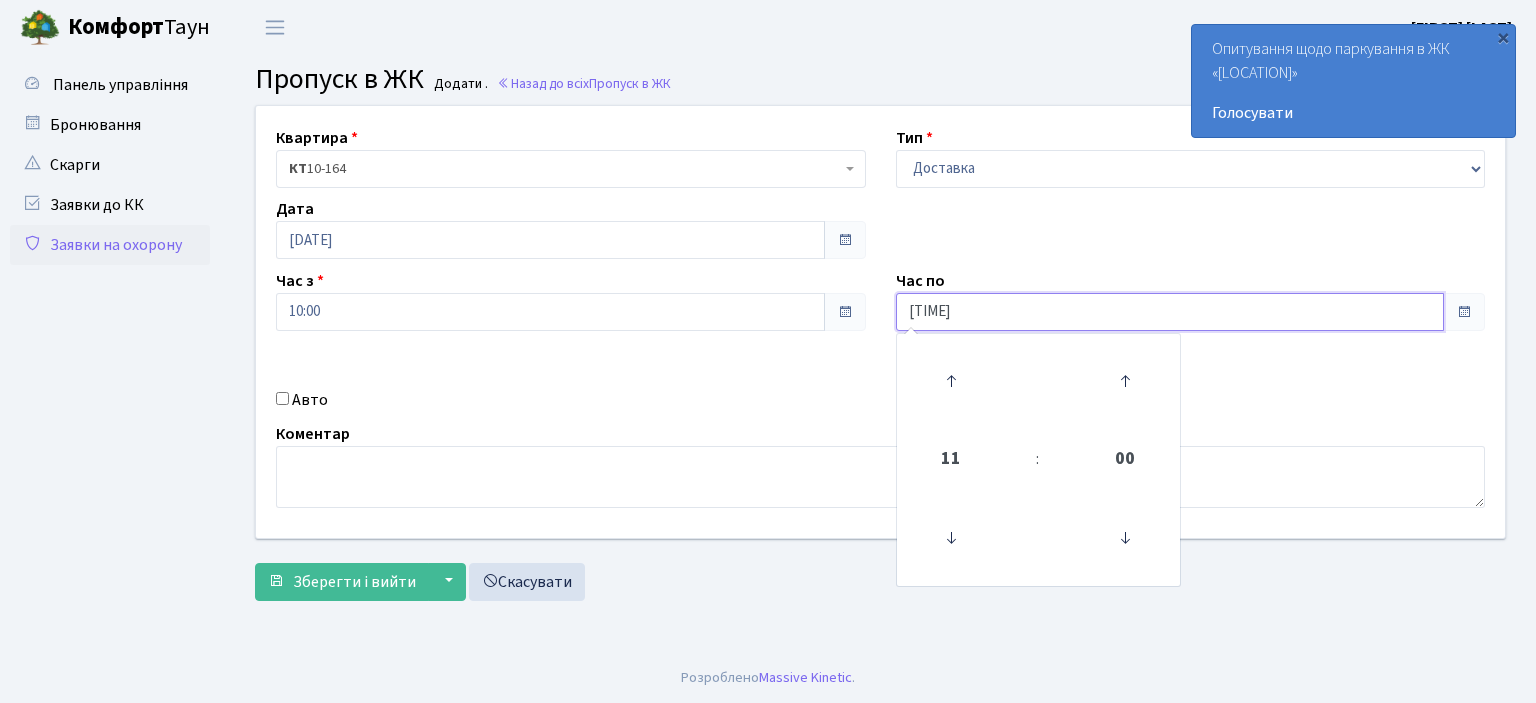 type on "[TIME]" 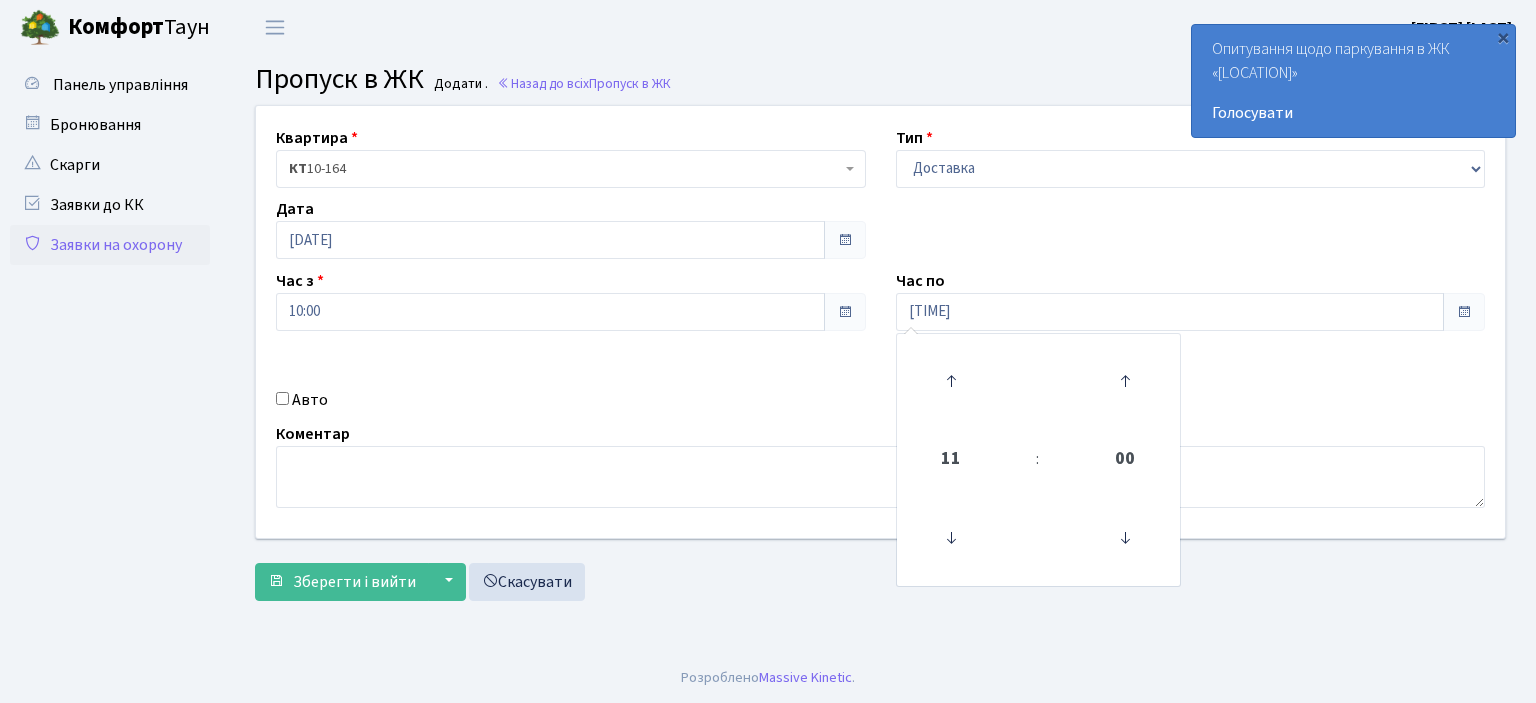 drag, startPoint x: 724, startPoint y: 393, endPoint x: 81, endPoint y: 471, distance: 647.7137 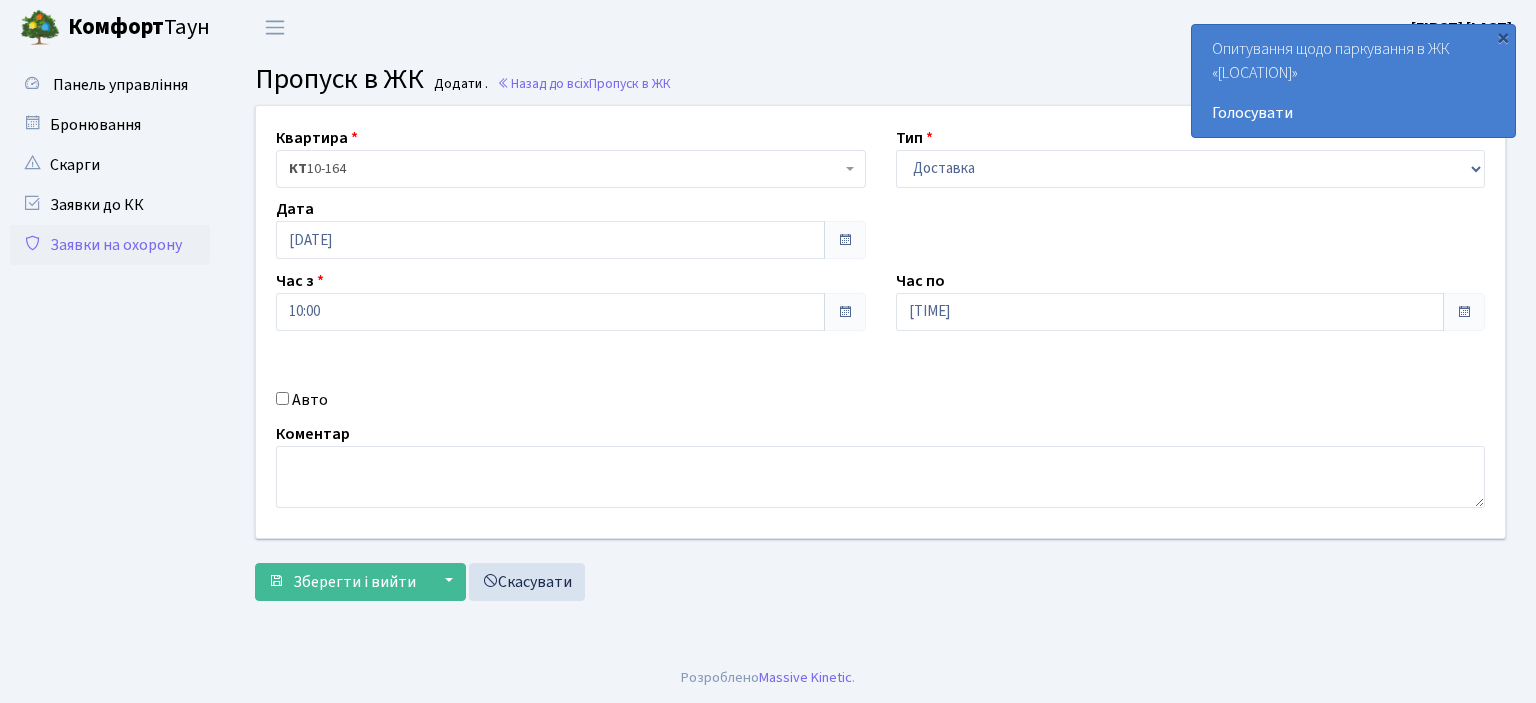 click on "Авто" at bounding box center (282, 398) 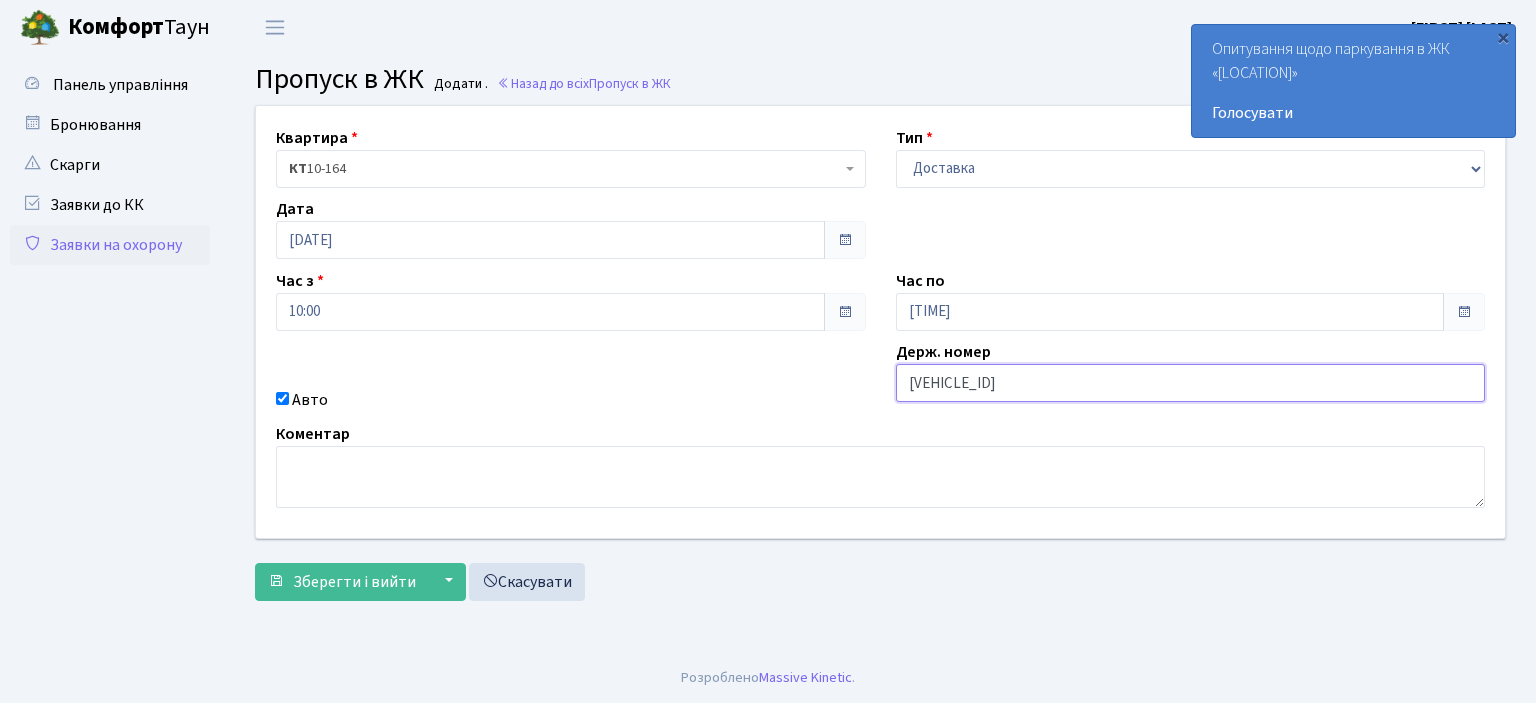 type on "аі1550рс" 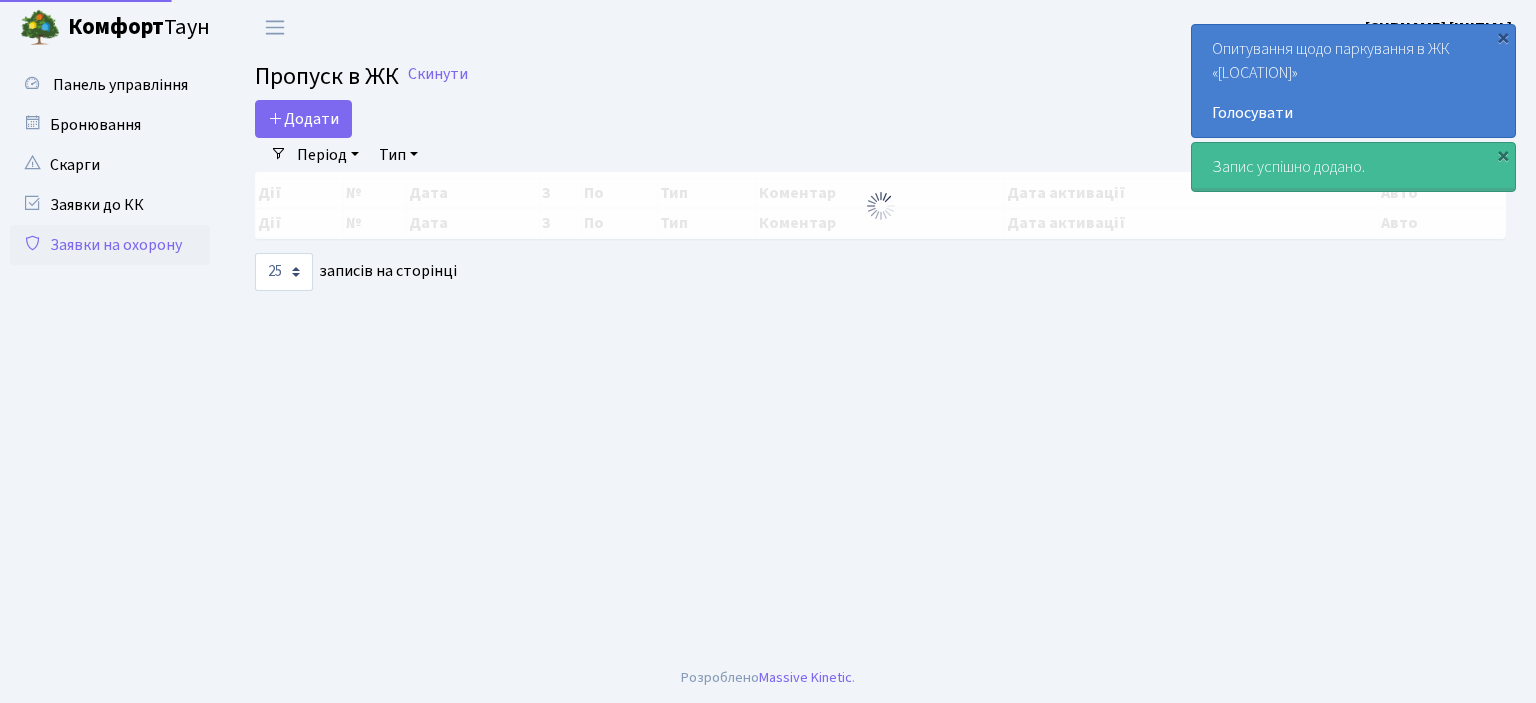 select on "25" 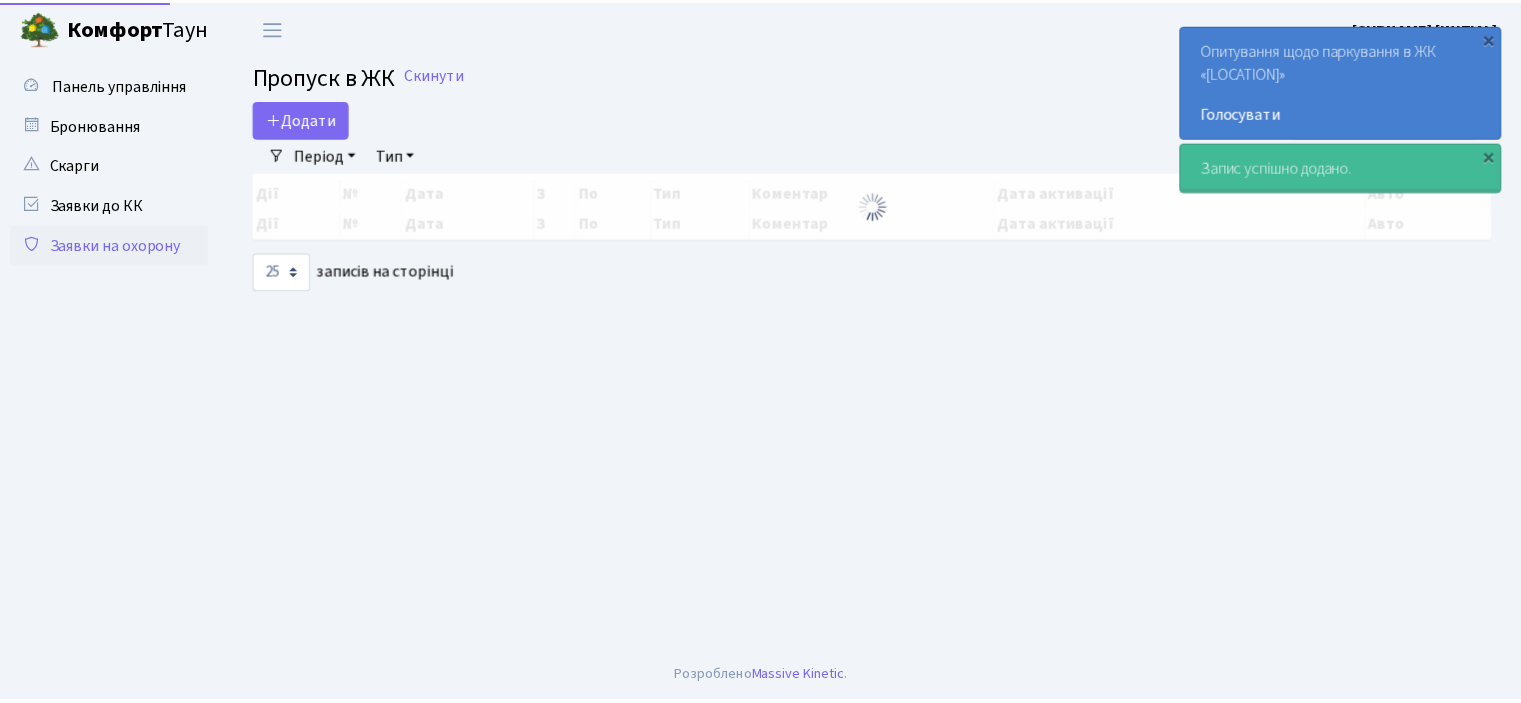 scroll, scrollTop: 0, scrollLeft: 0, axis: both 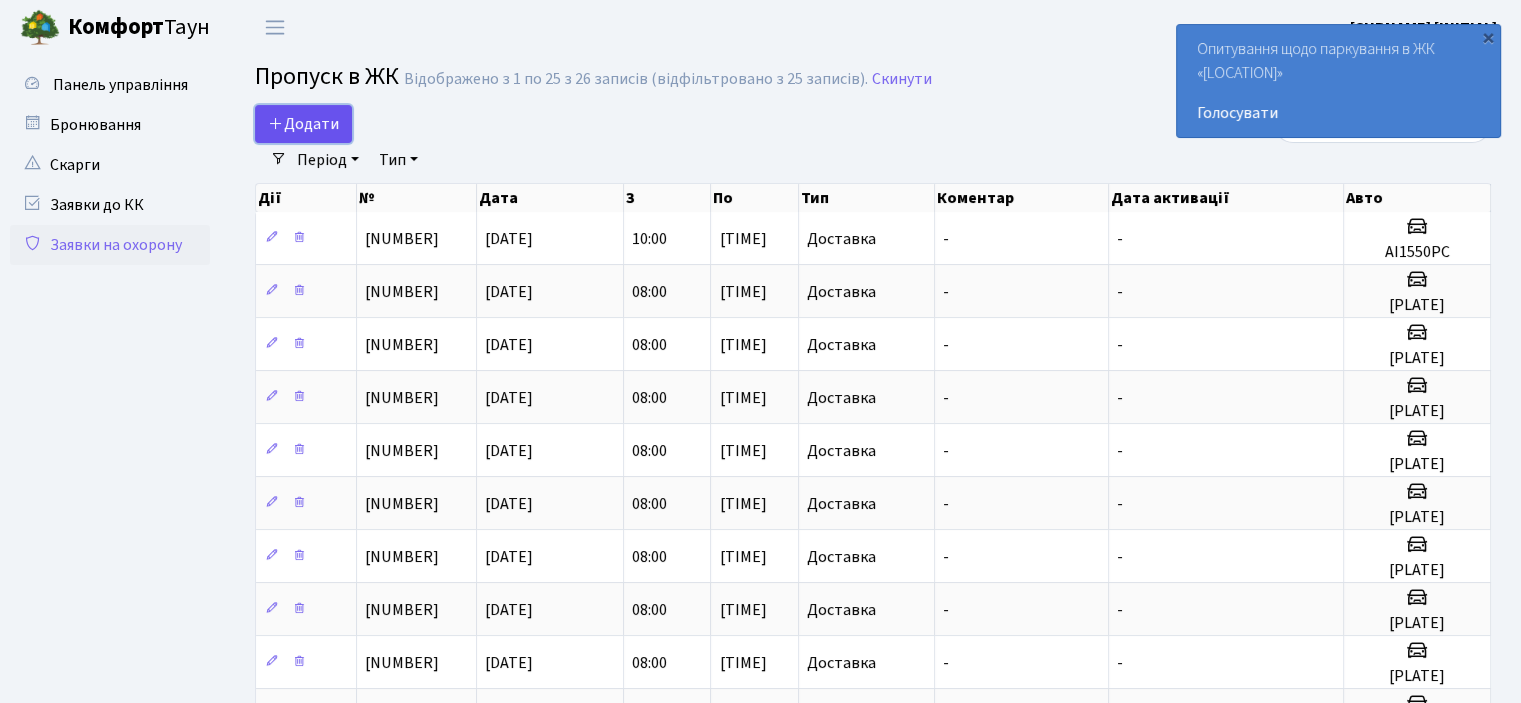 click on "Додати" at bounding box center [303, 124] 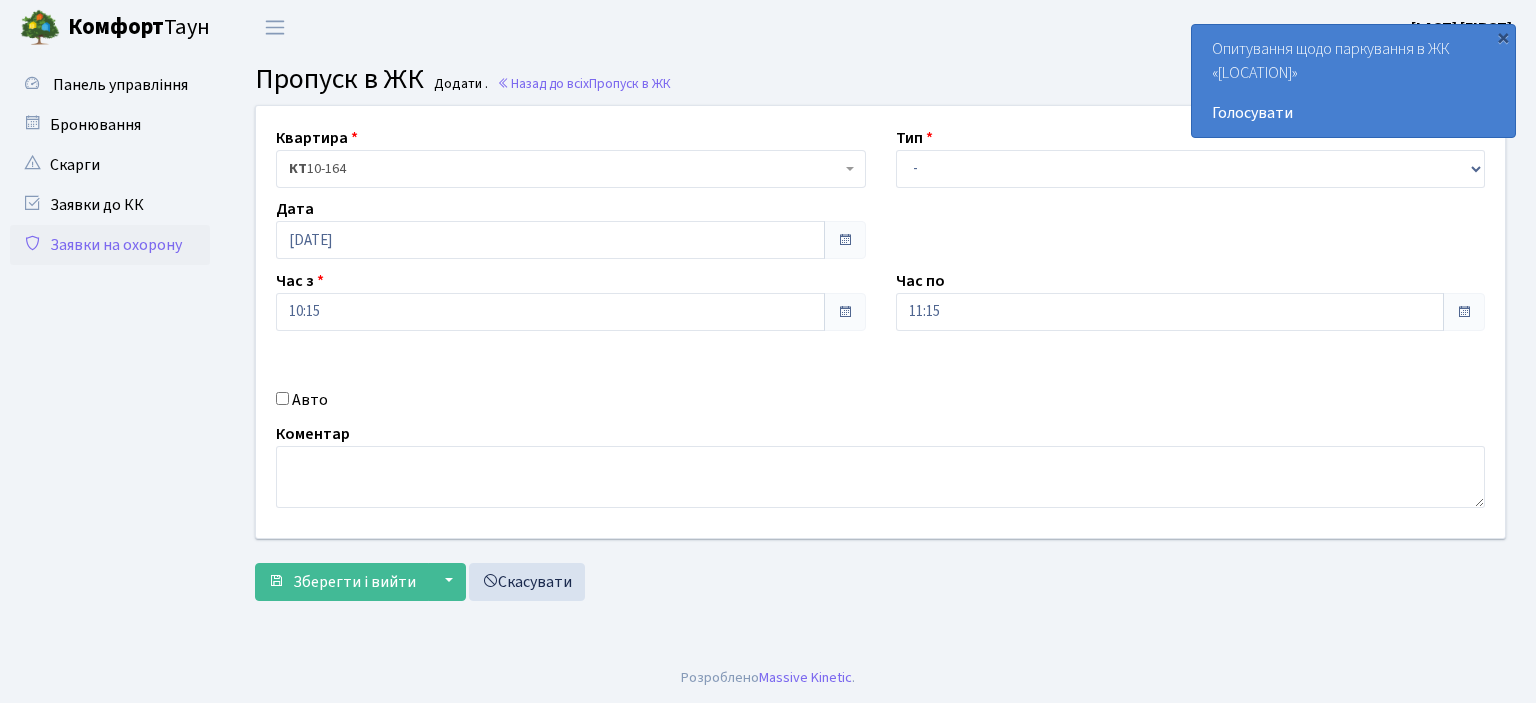 scroll, scrollTop: 0, scrollLeft: 0, axis: both 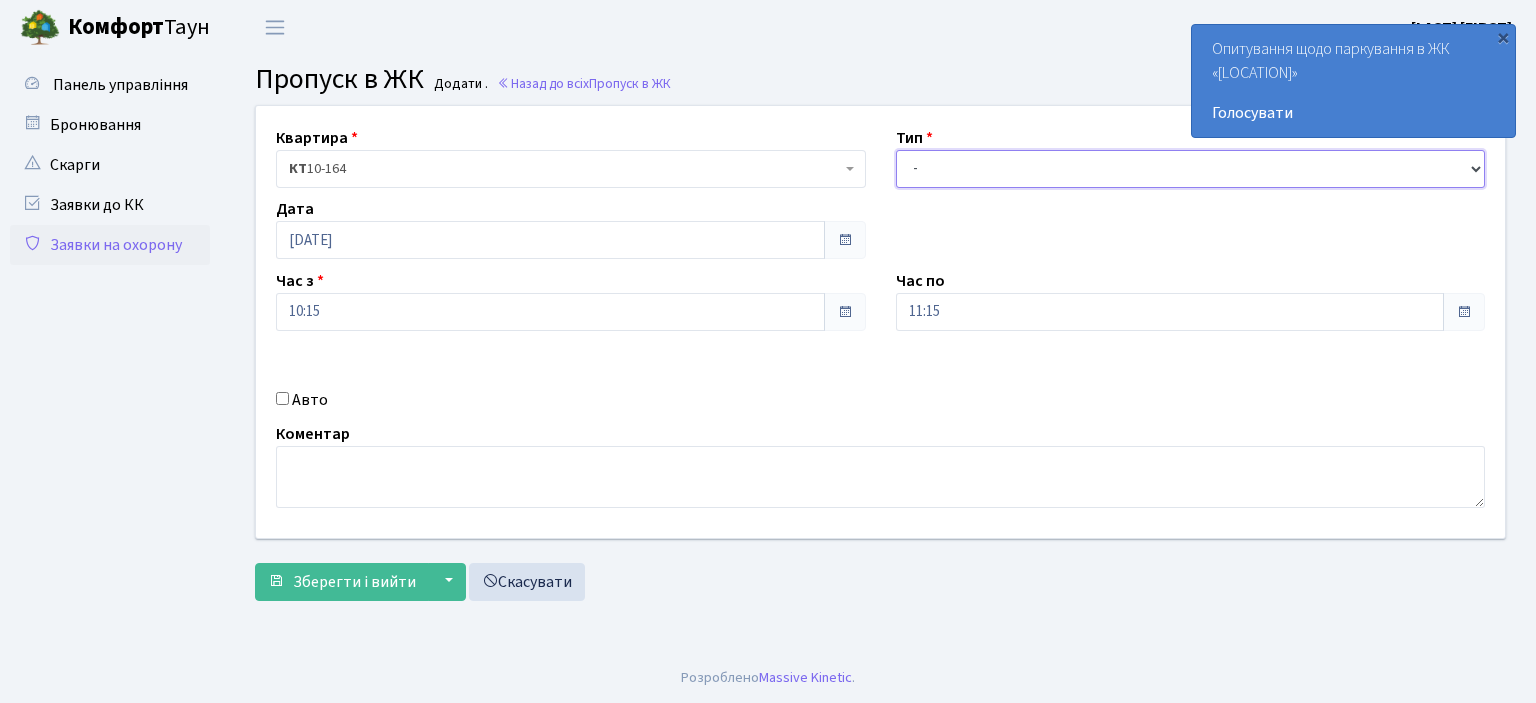 drag, startPoint x: 1098, startPoint y: 159, endPoint x: 1062, endPoint y: 186, distance: 45 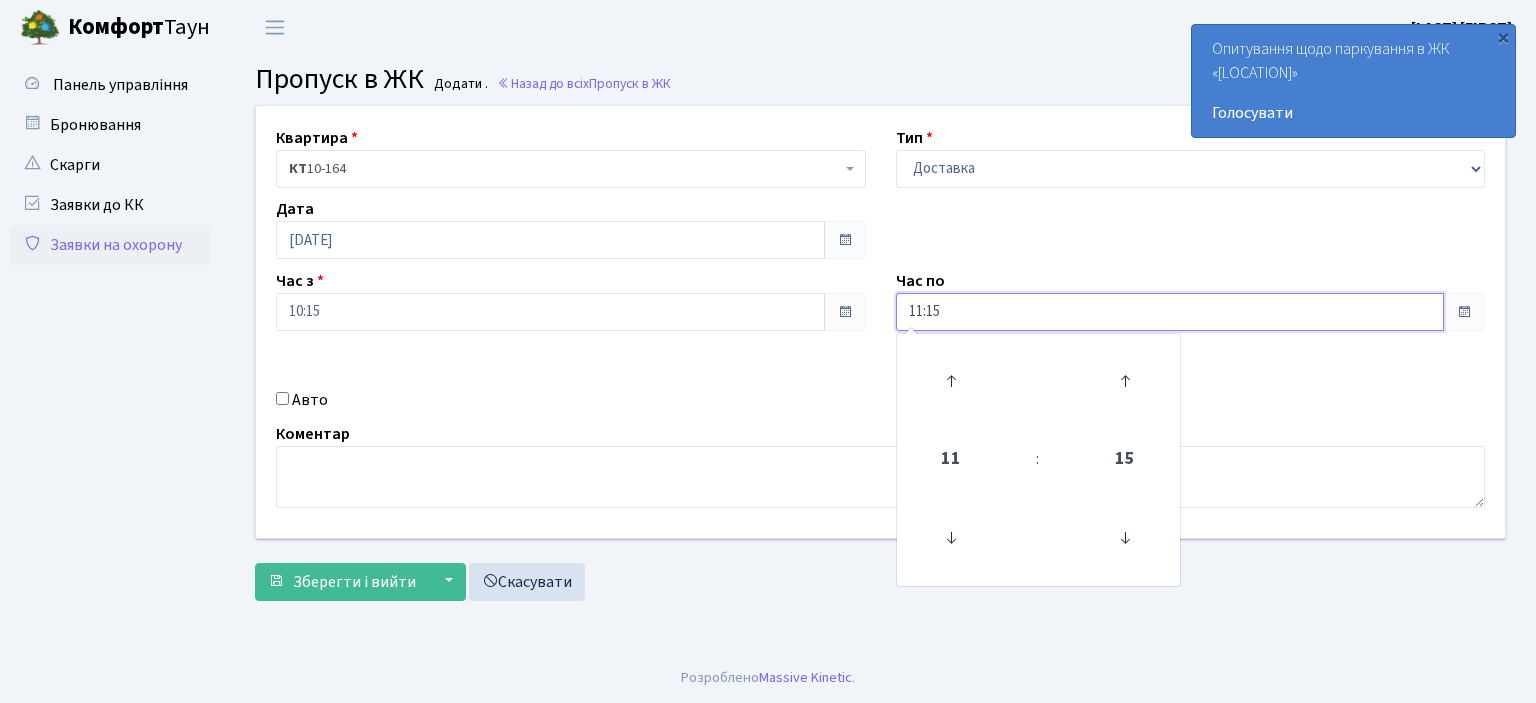 click on "11:15" at bounding box center (1170, 312) 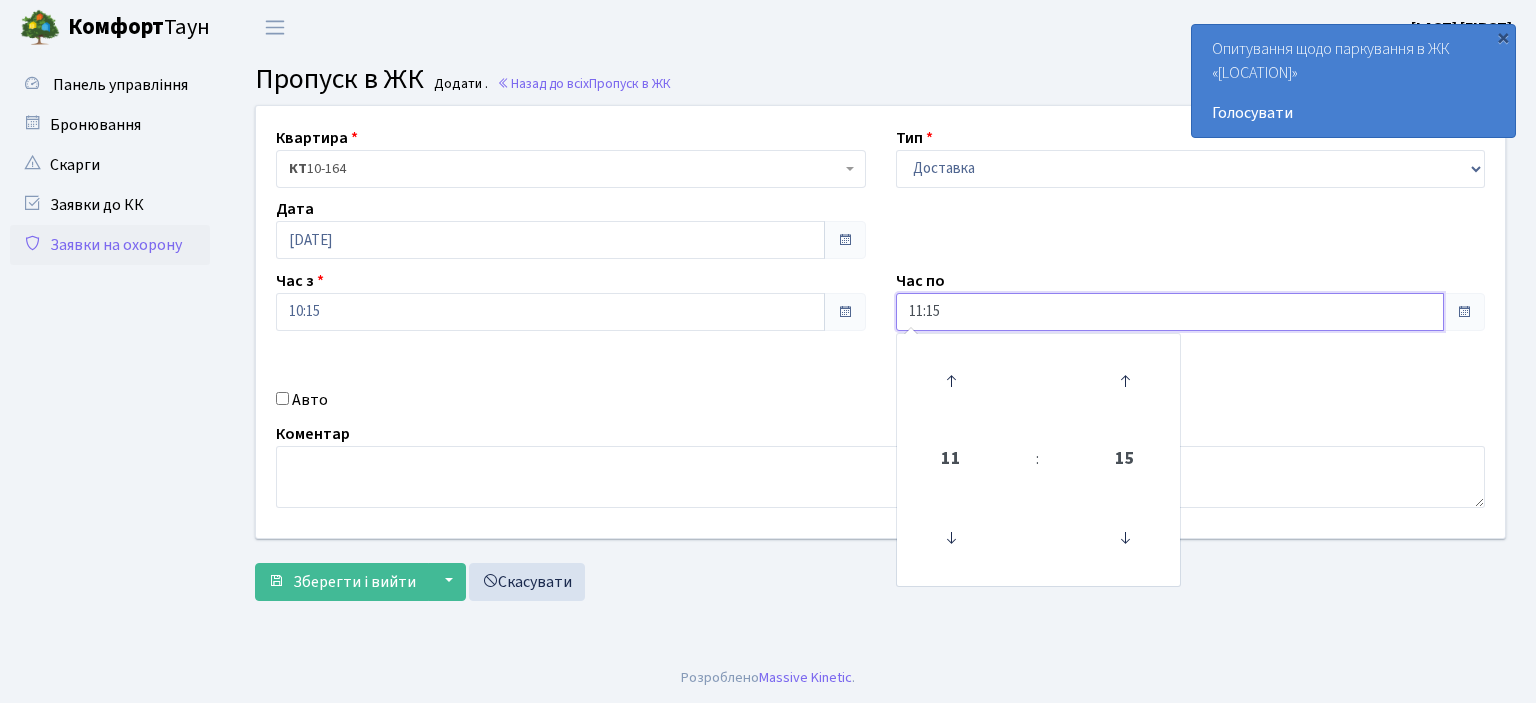 click on "11:15" at bounding box center [1170, 312] 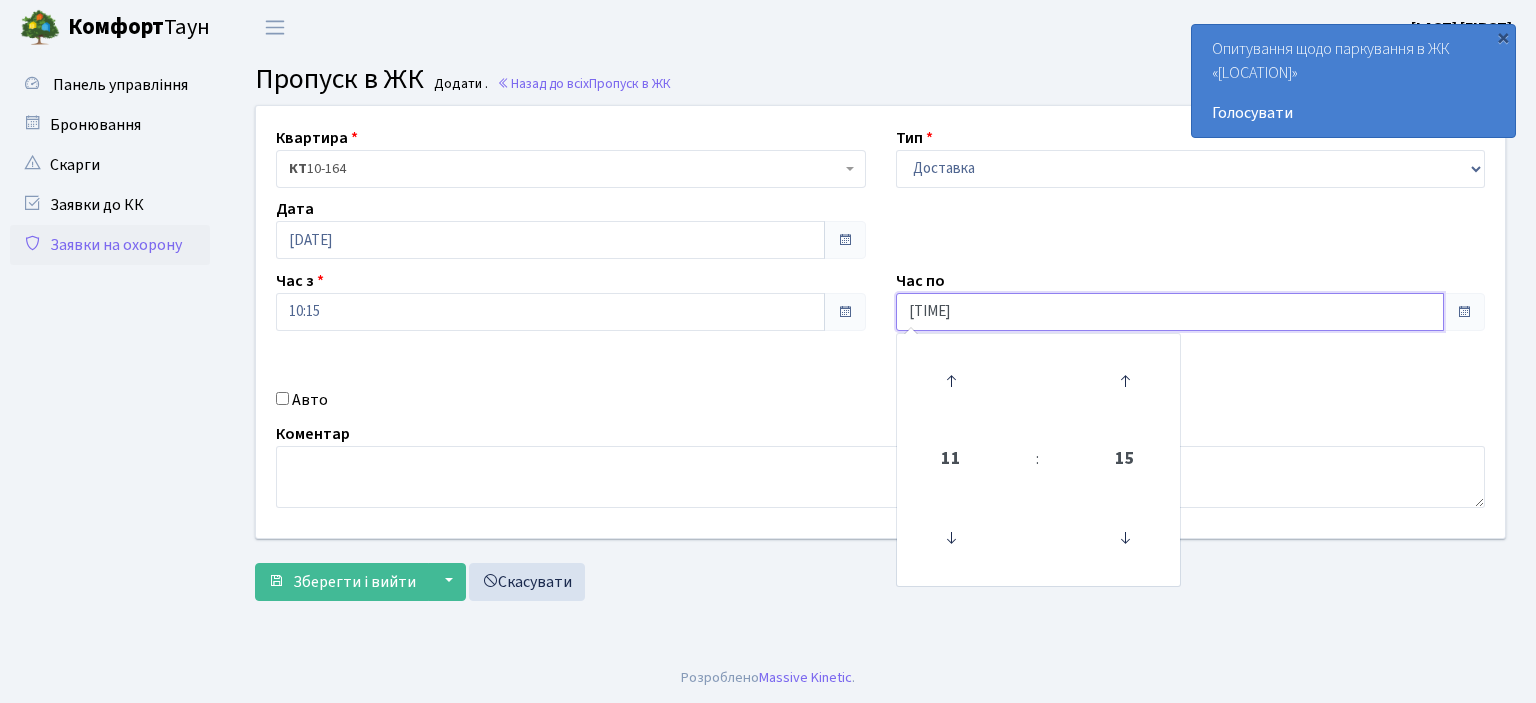 type on "20:15" 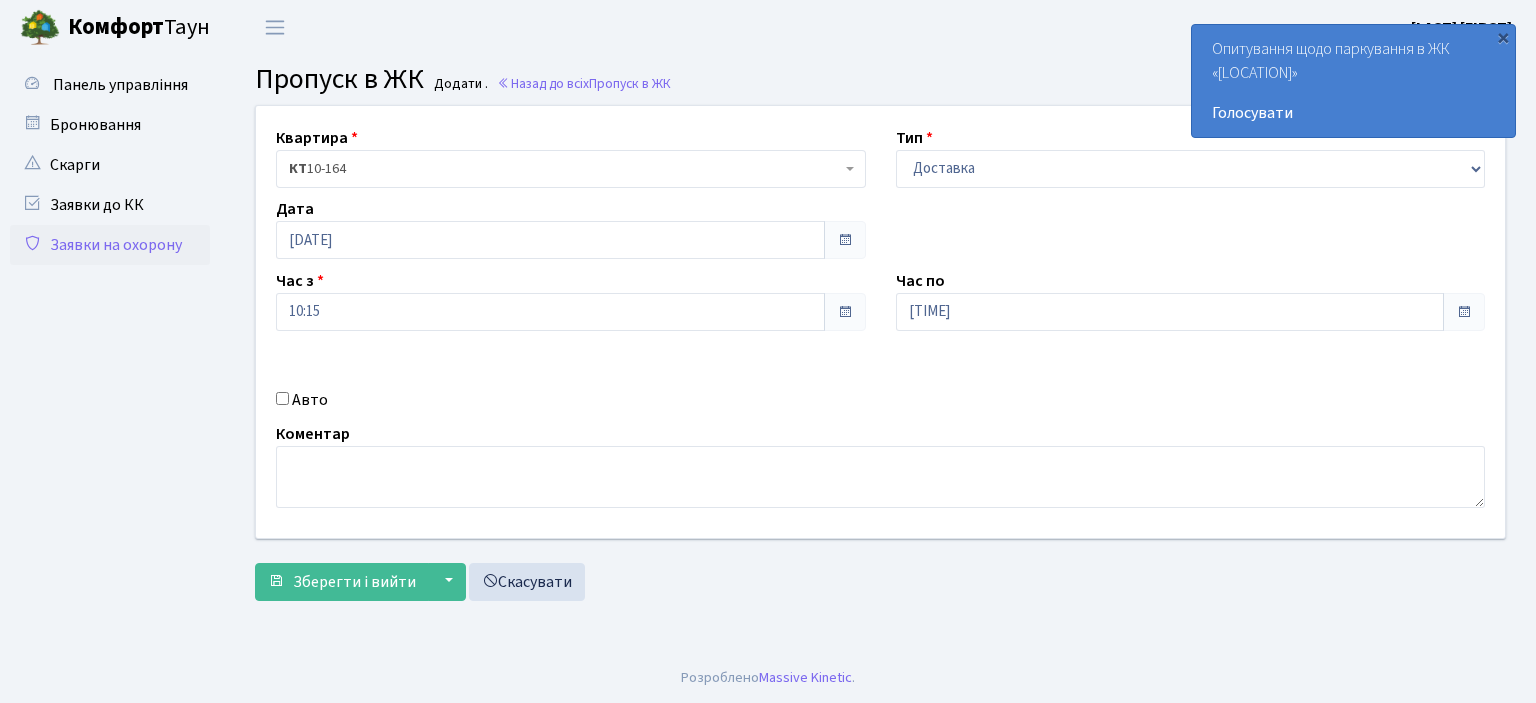 click on "Авто" at bounding box center [282, 398] 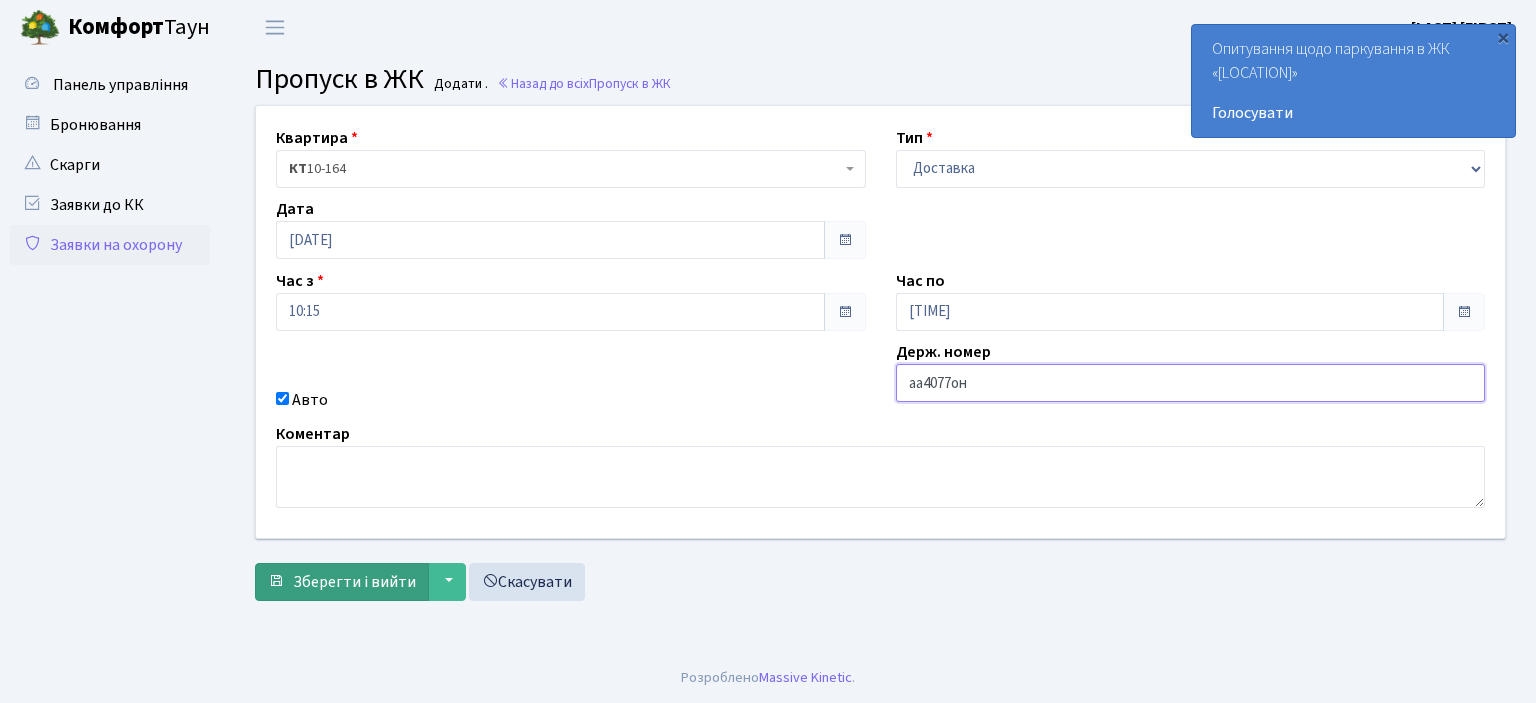 type on "аа4077он" 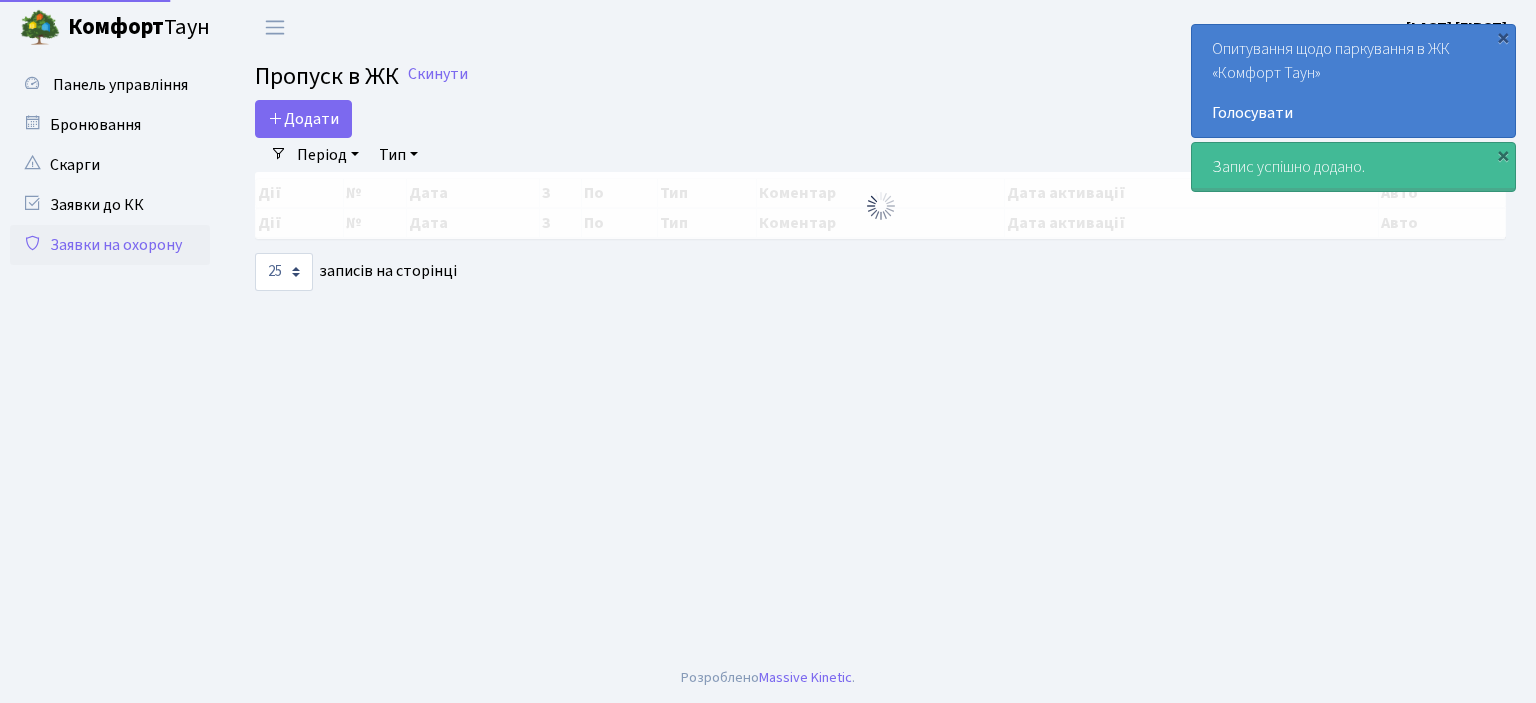 select on "25" 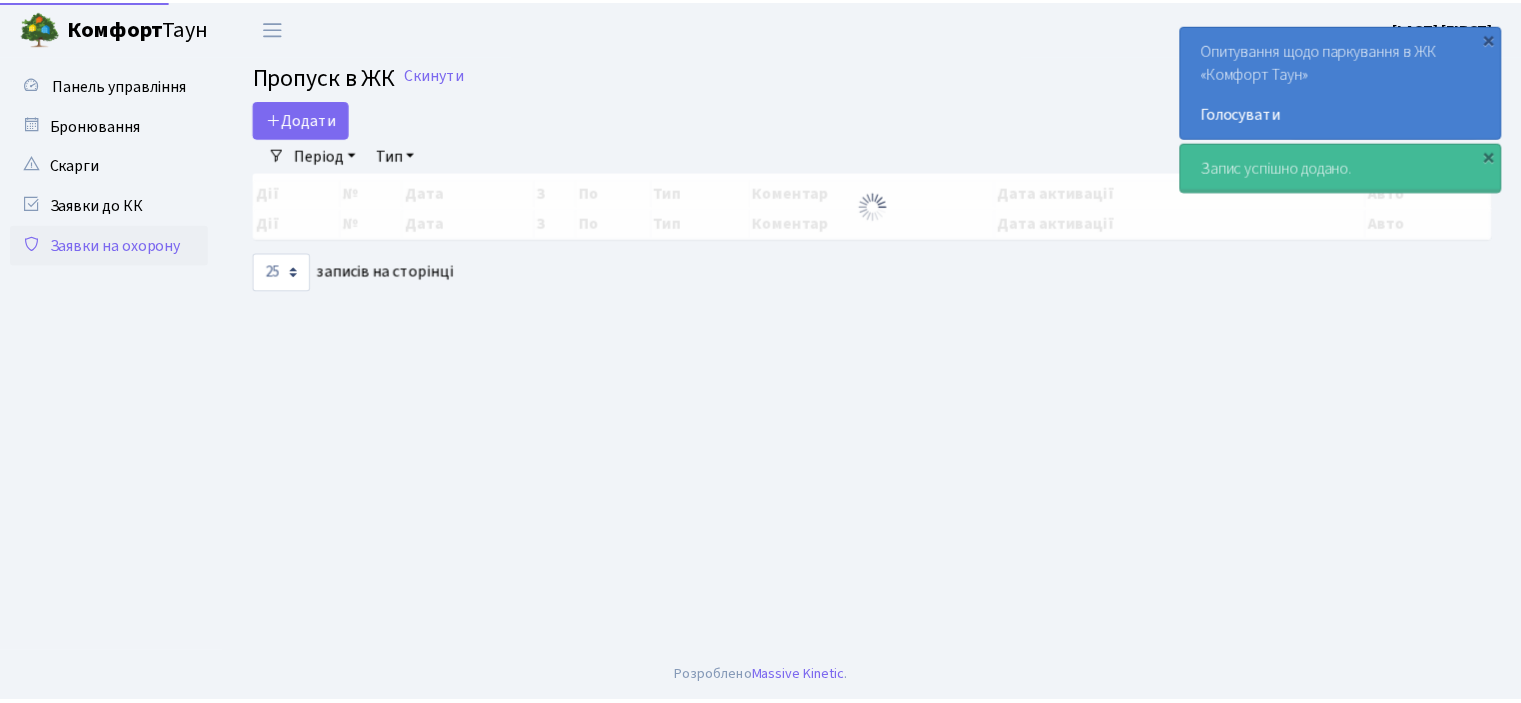 scroll, scrollTop: 0, scrollLeft: 0, axis: both 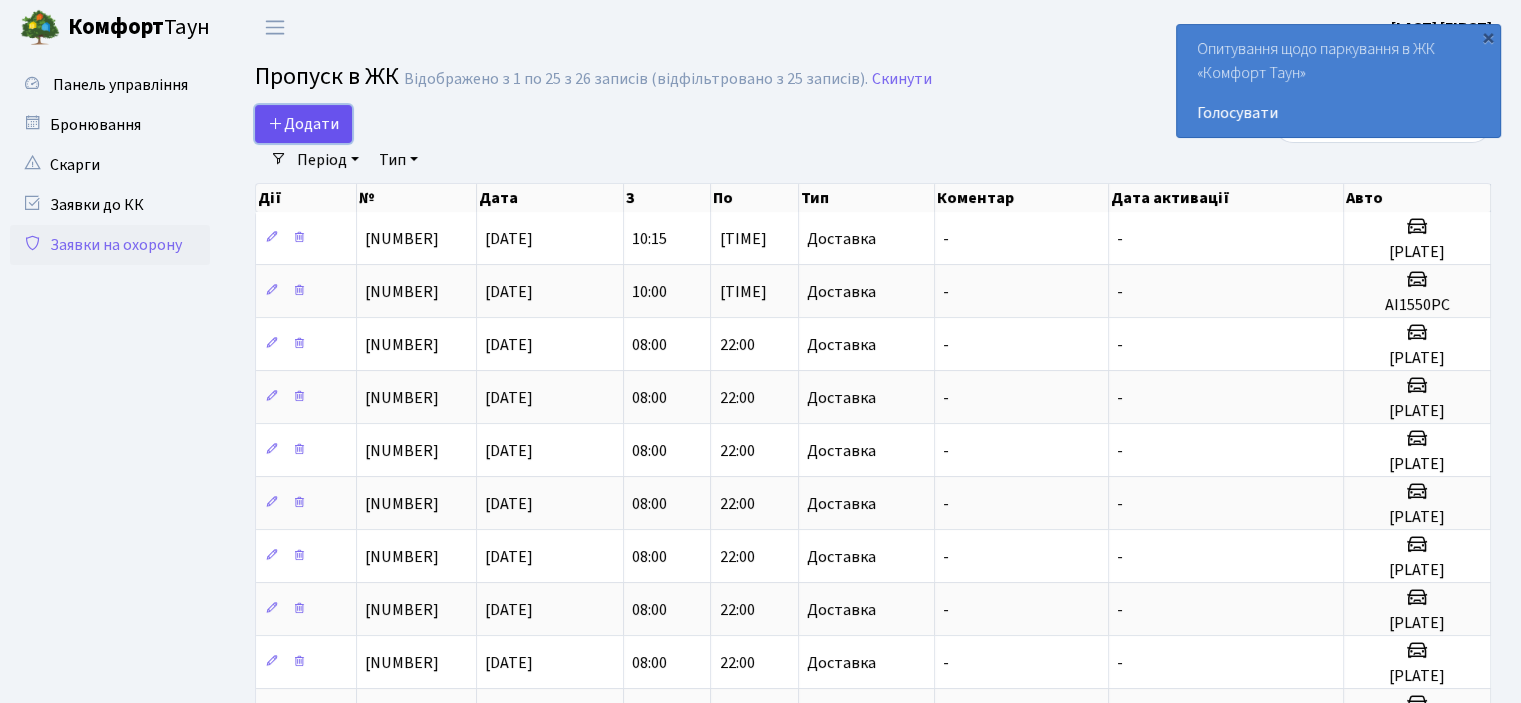 click on "Додати" at bounding box center (303, 124) 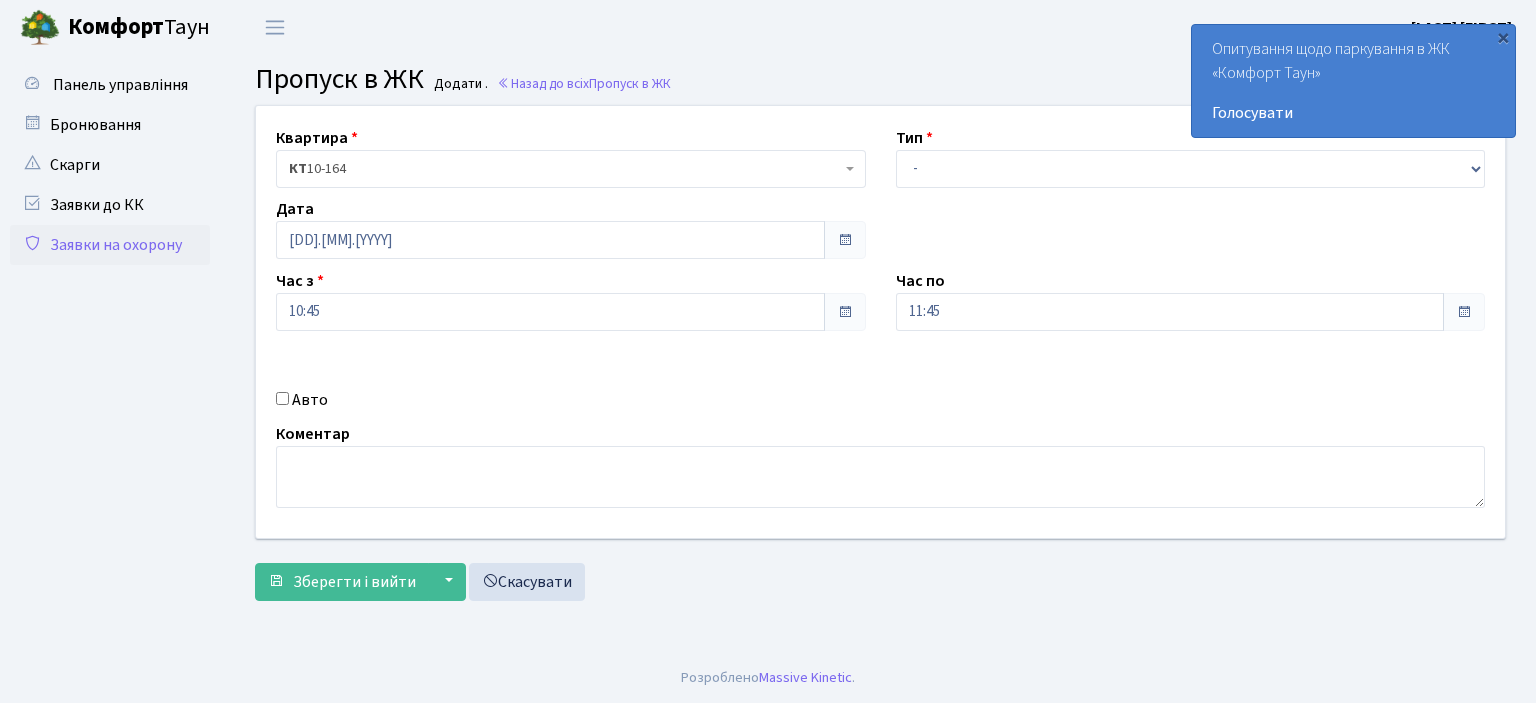 scroll, scrollTop: 0, scrollLeft: 0, axis: both 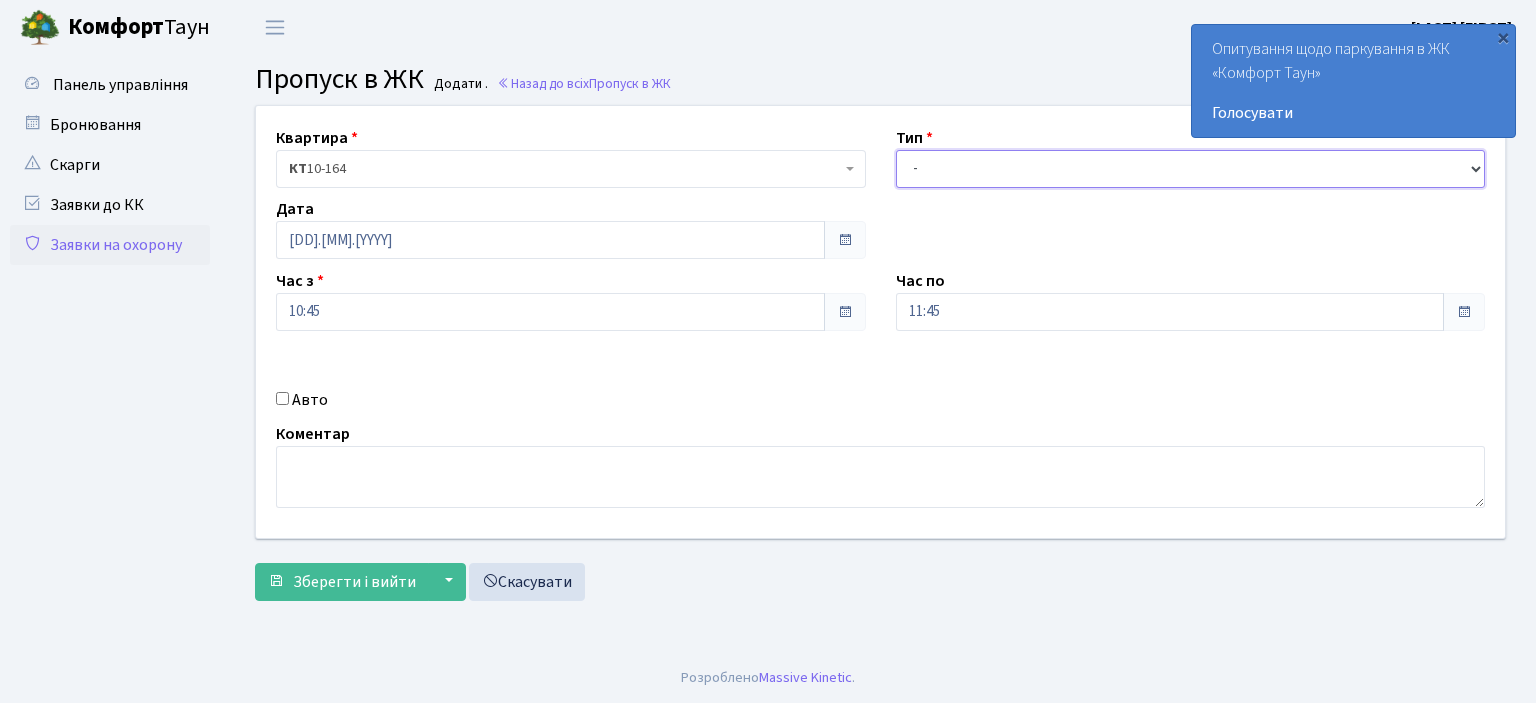 click on "-
Доставка
Таксі
Гості
Сервіс" at bounding box center [1191, 169] 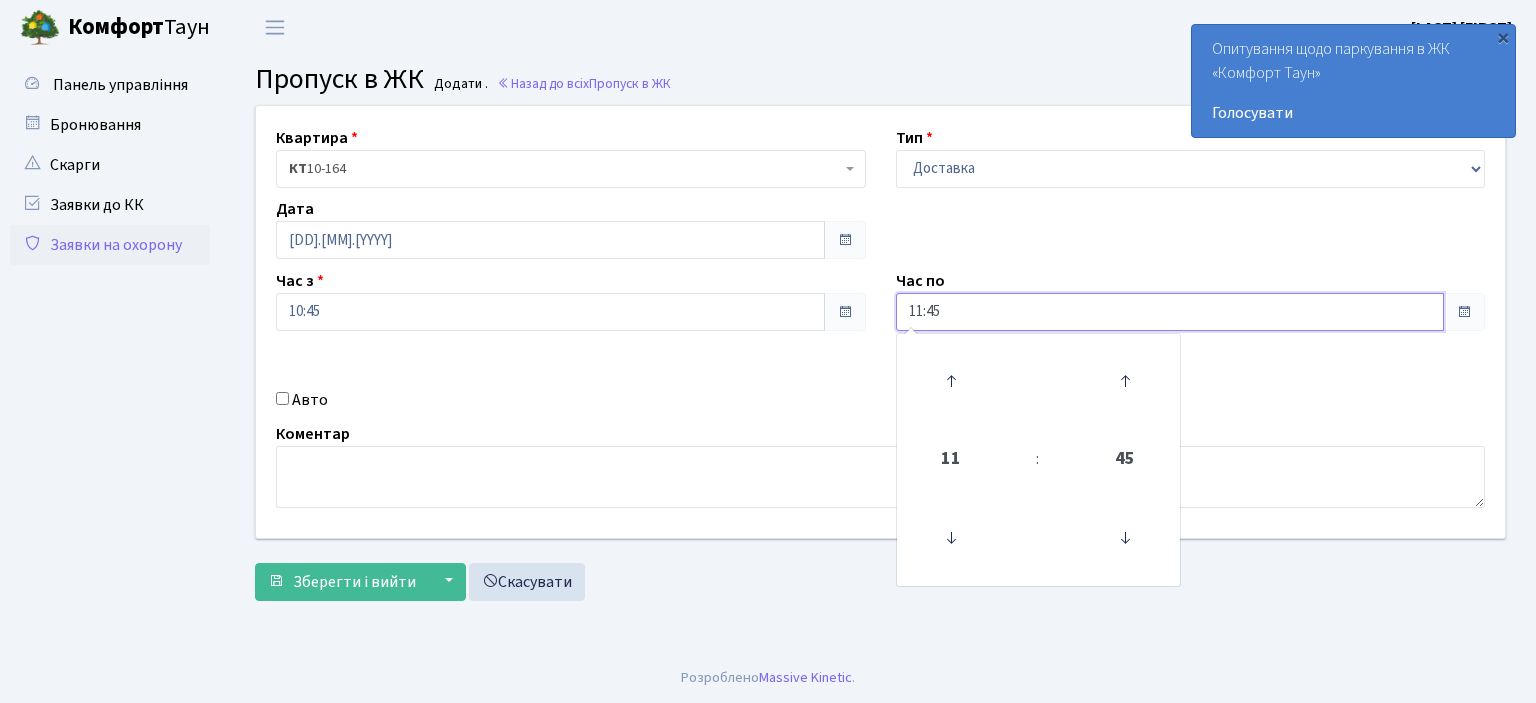 click on "11:45" at bounding box center (1170, 312) 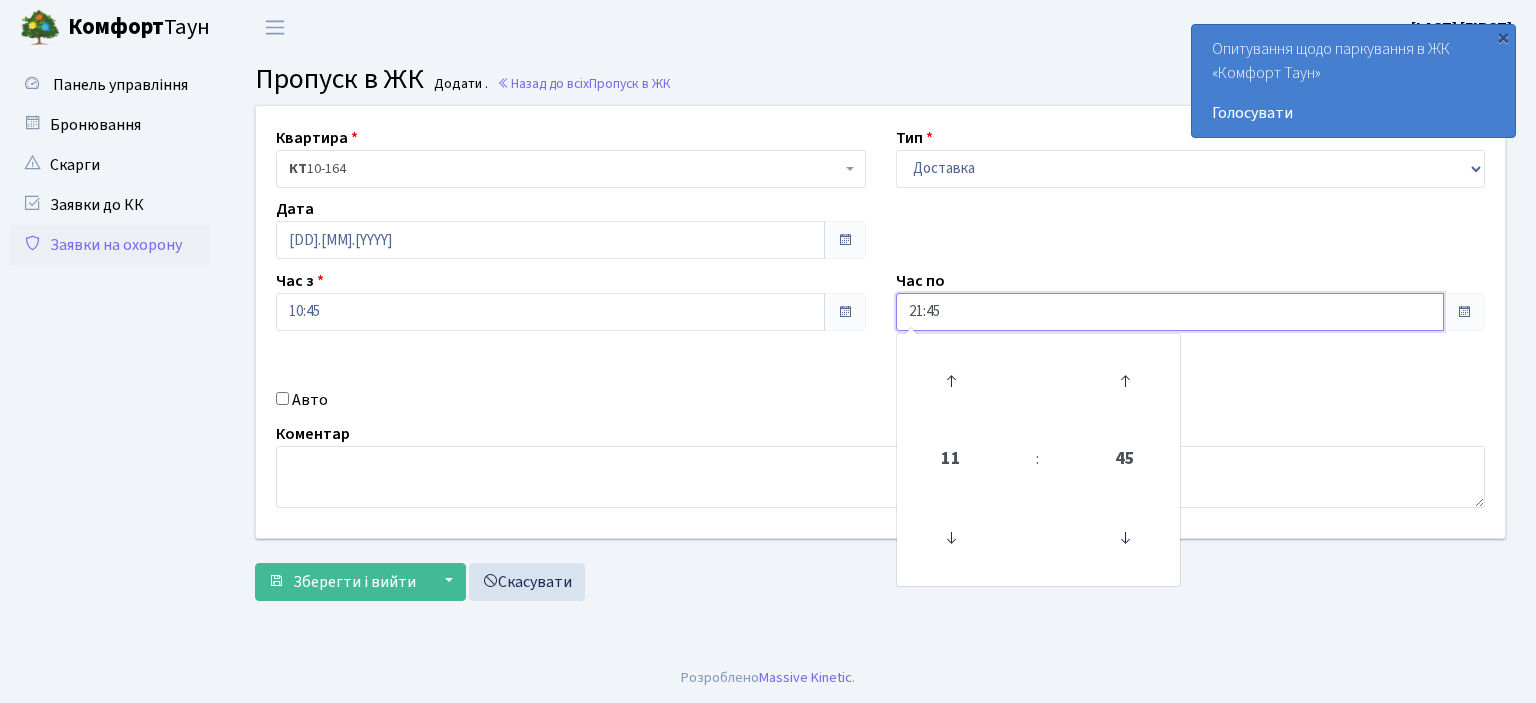 type on "[TIME]" 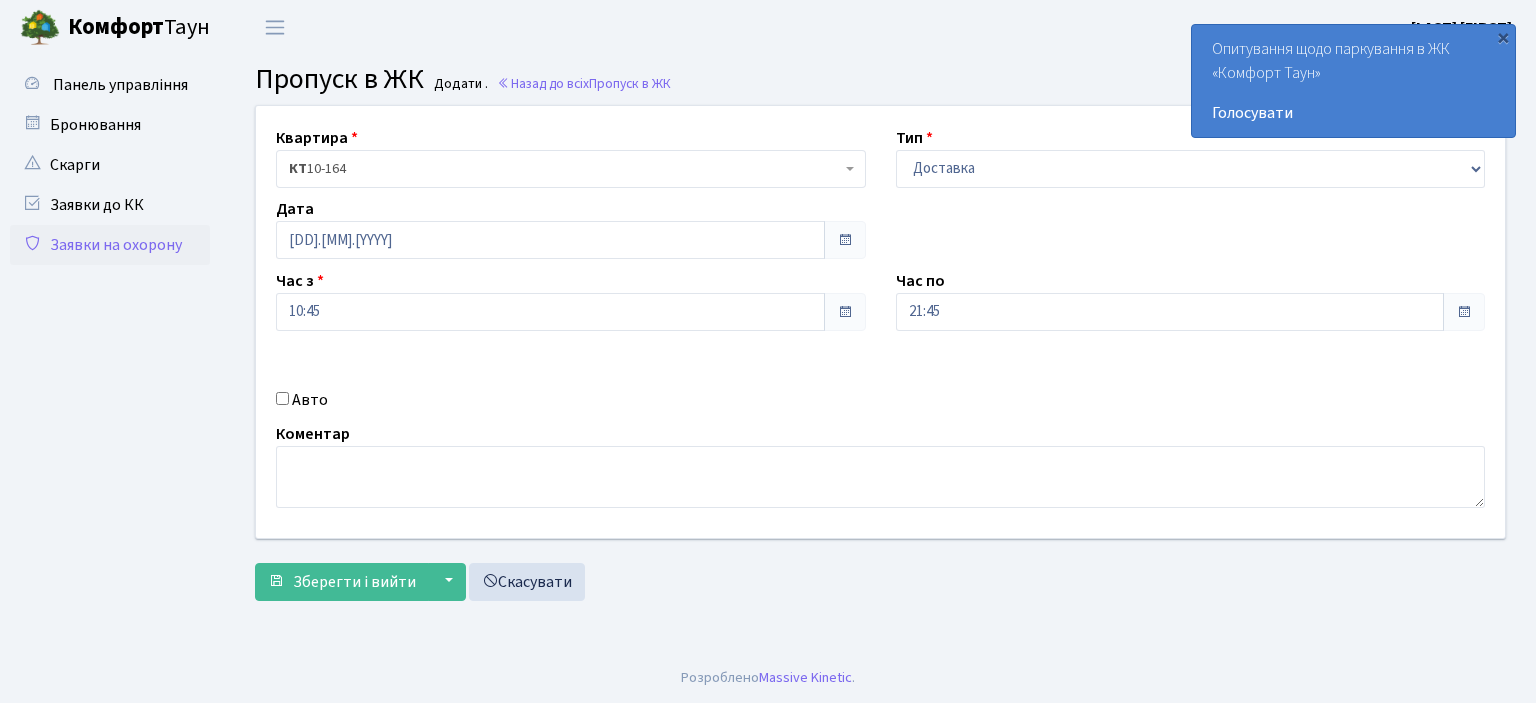 click on "Авто" at bounding box center (571, 400) 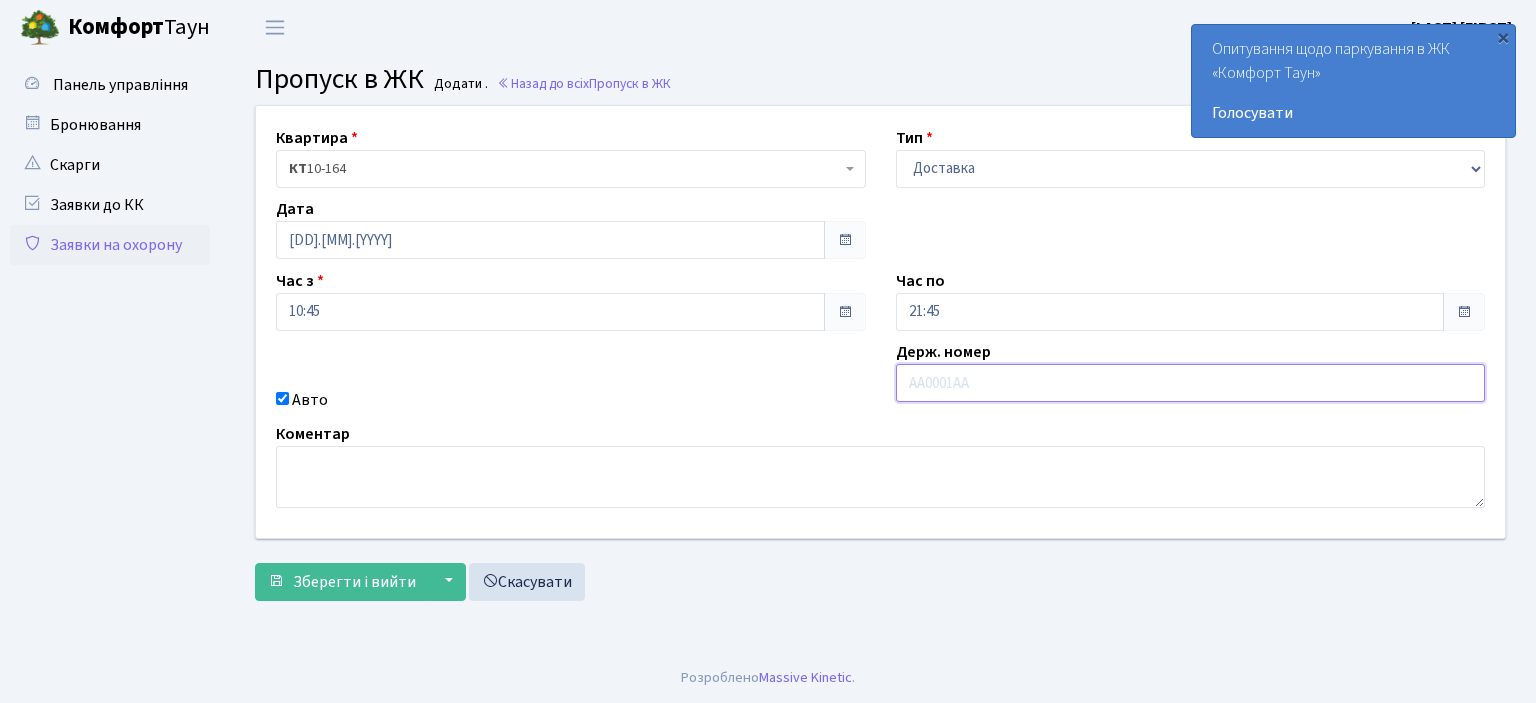 click at bounding box center (1191, 383) 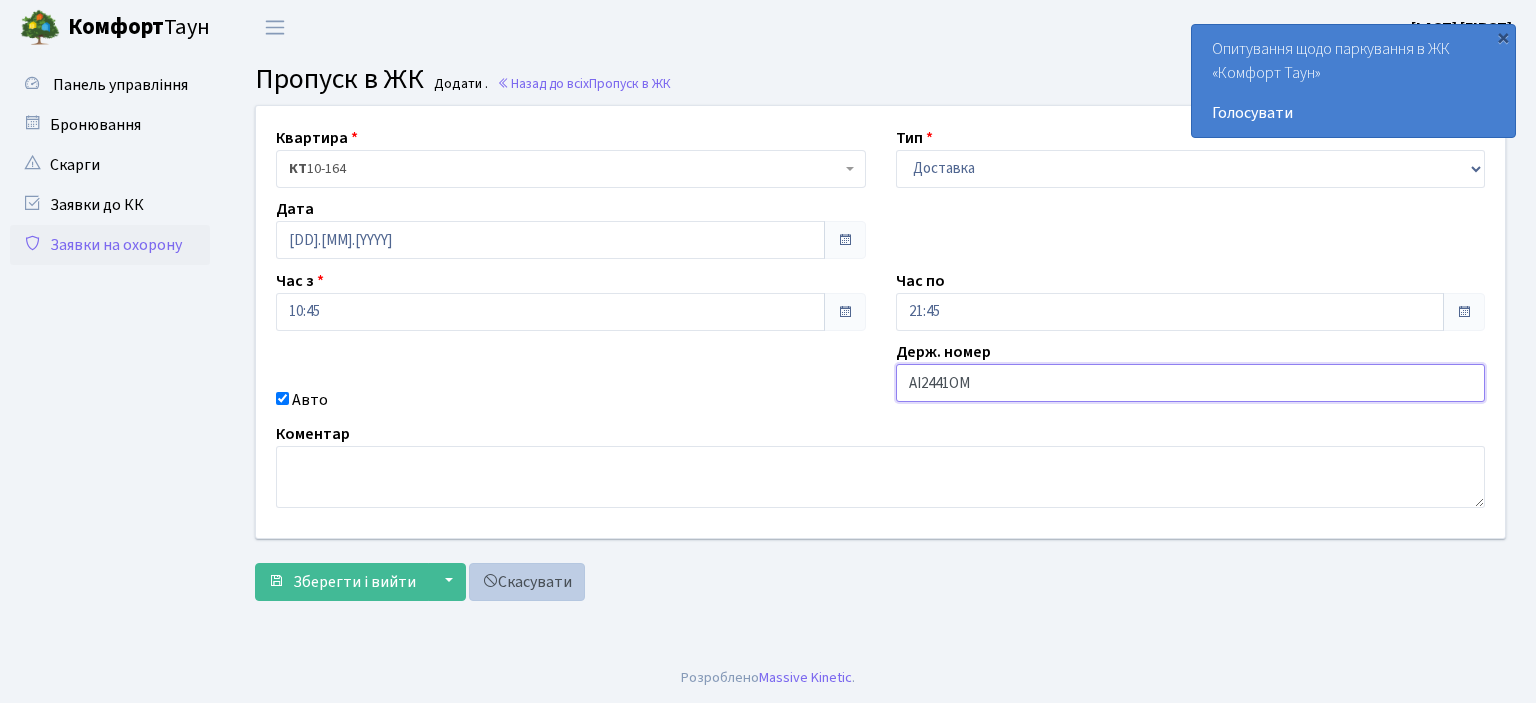 type on "АІ2441ОМ" 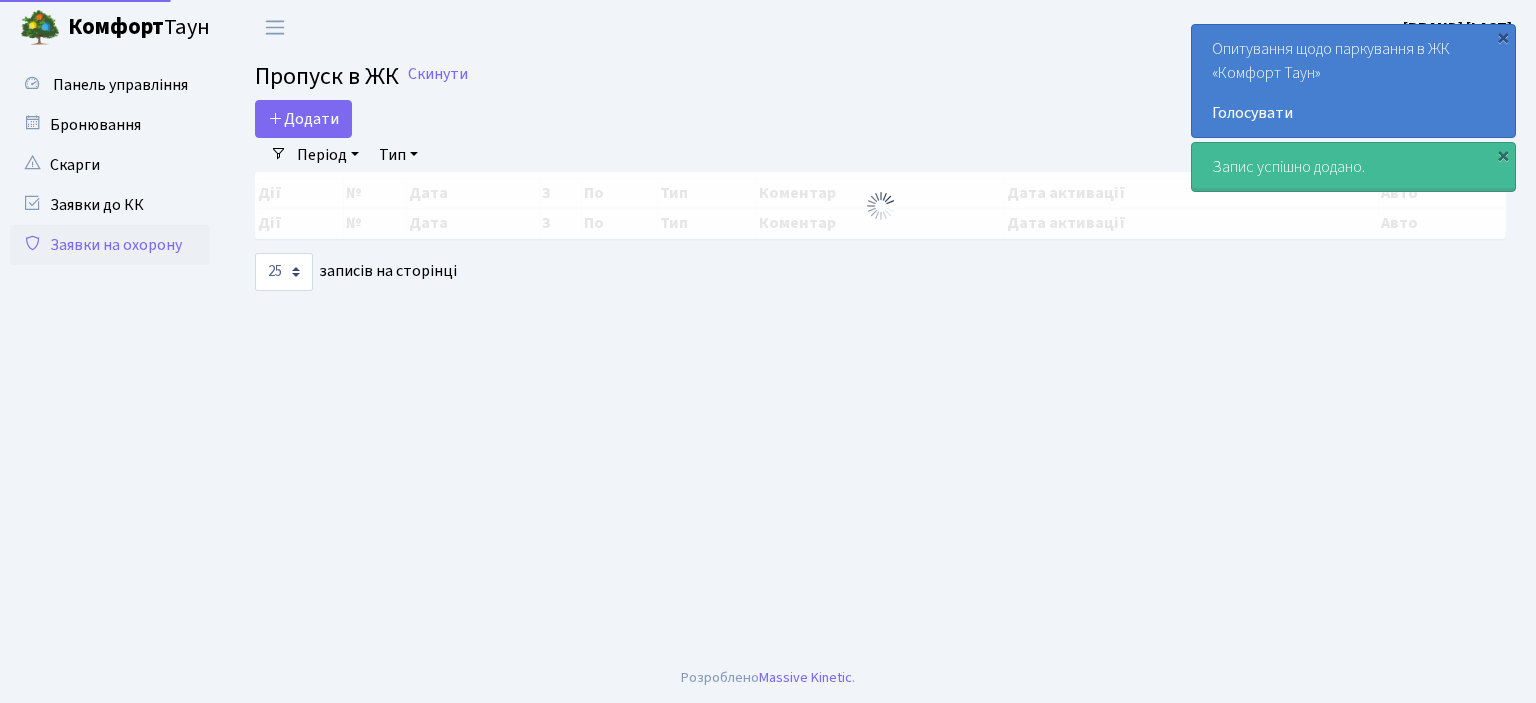 select on "25" 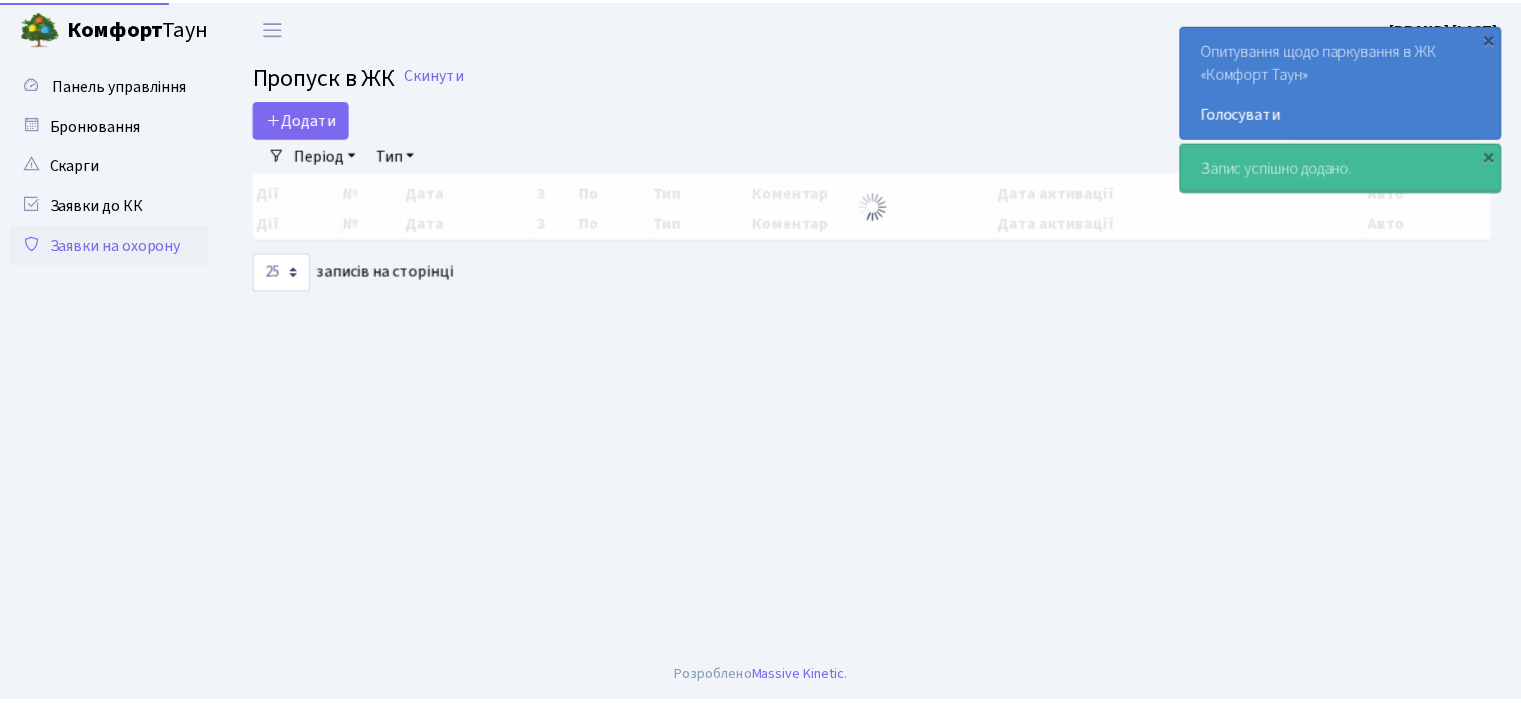 scroll, scrollTop: 0, scrollLeft: 0, axis: both 